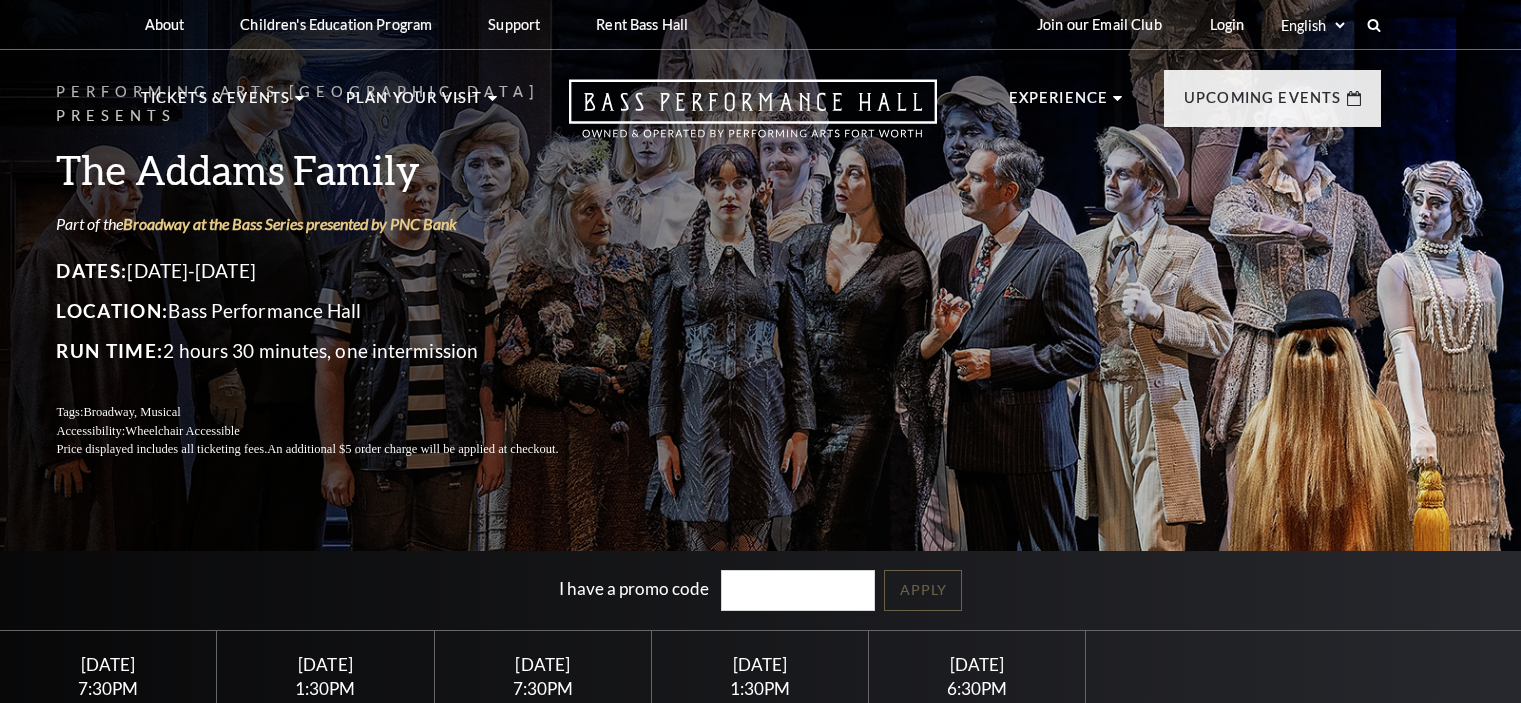 scroll, scrollTop: 0, scrollLeft: 0, axis: both 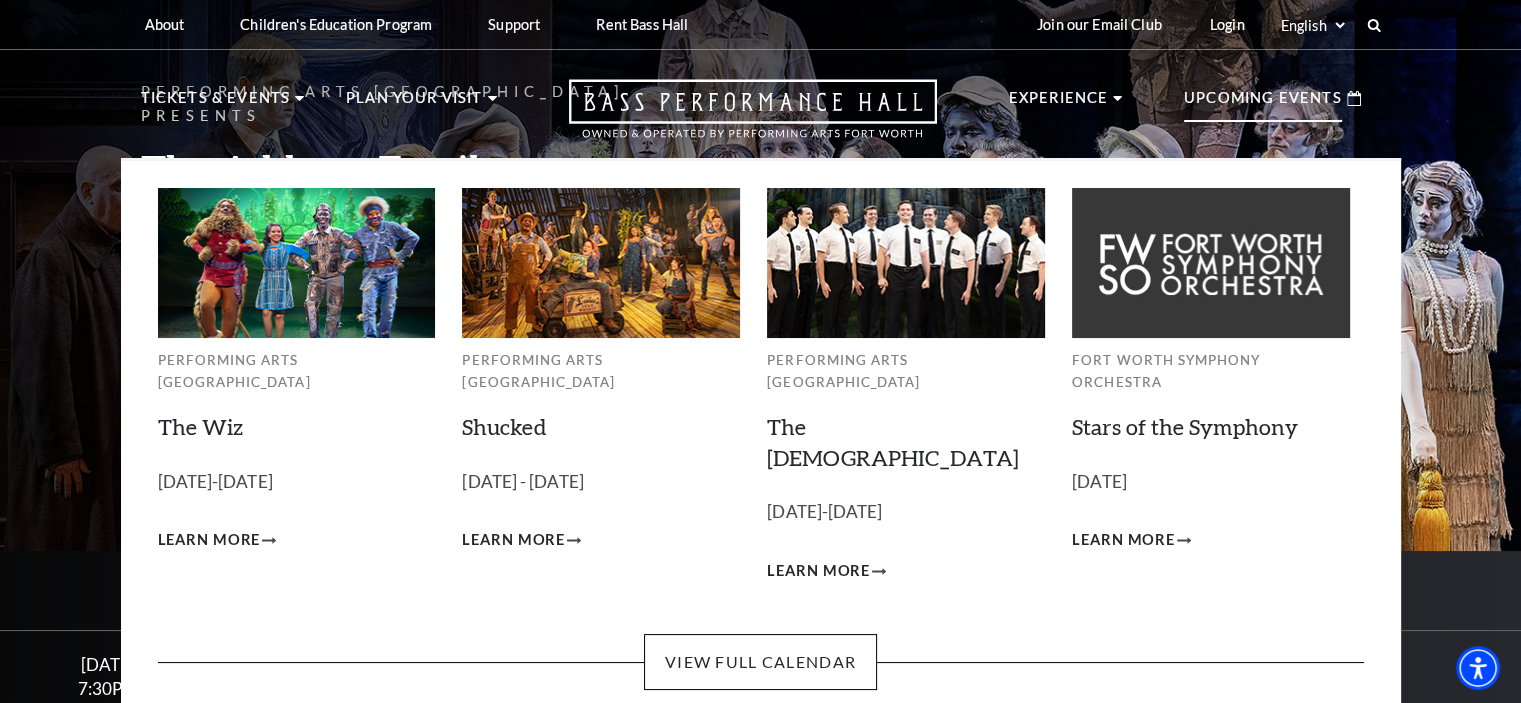 click on "Upcoming Events" at bounding box center (1263, 104) 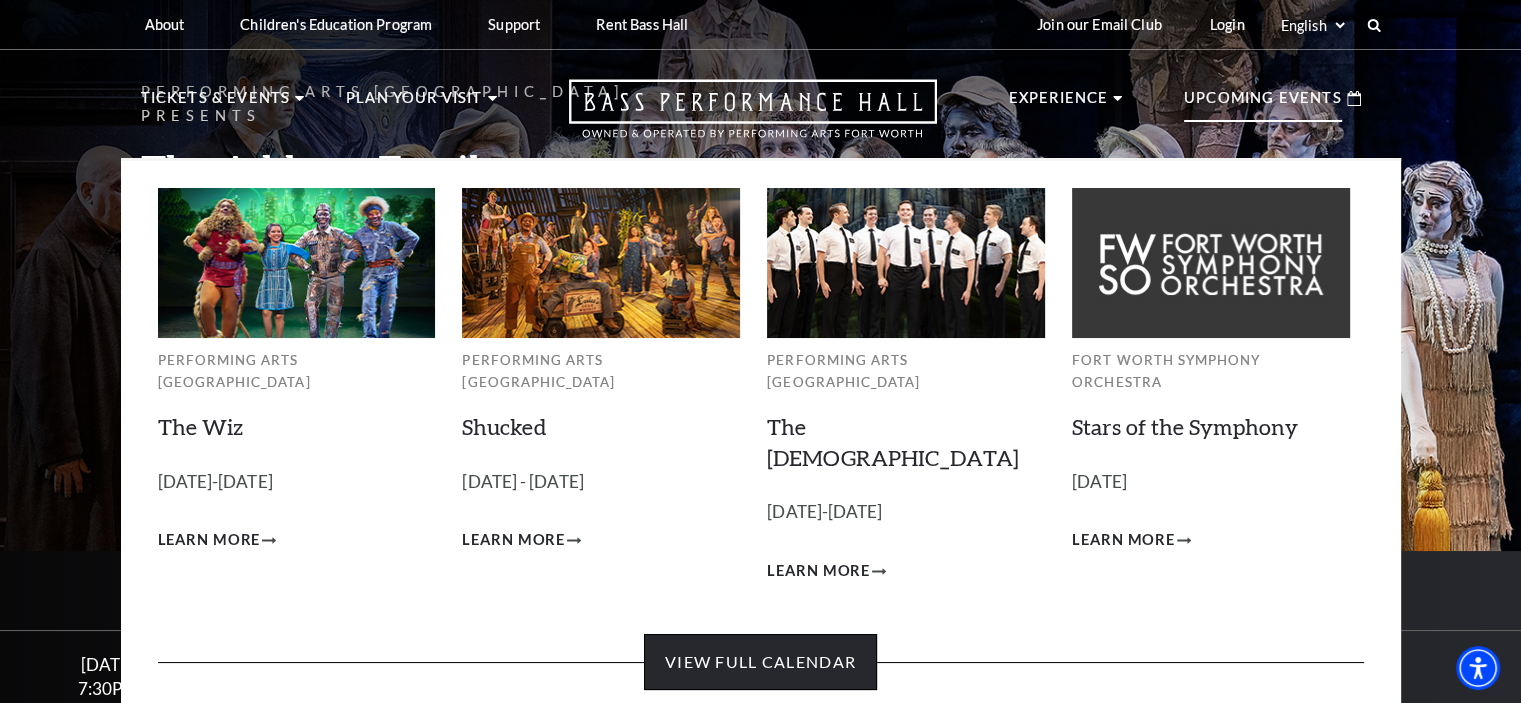 click on "View Full Calendar" at bounding box center [760, 662] 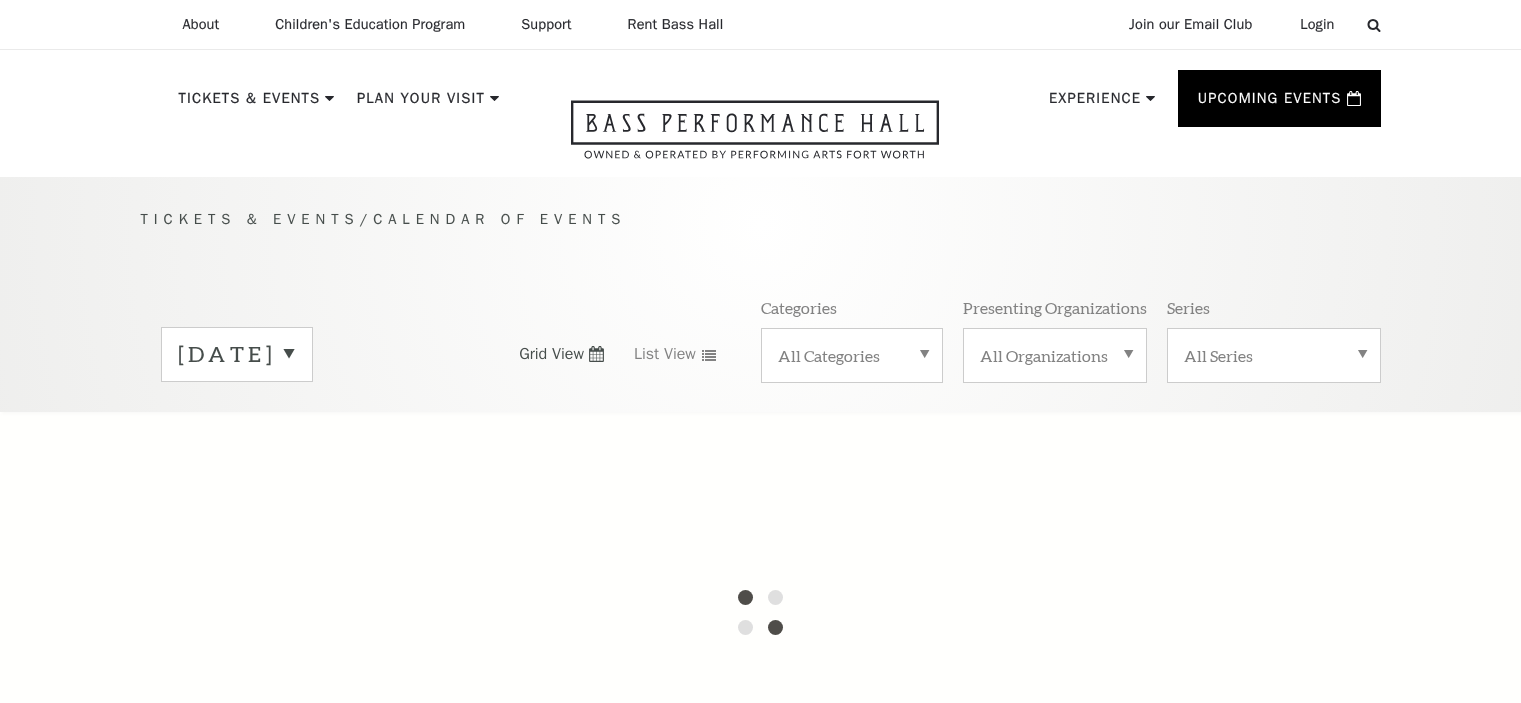 scroll, scrollTop: 0, scrollLeft: 0, axis: both 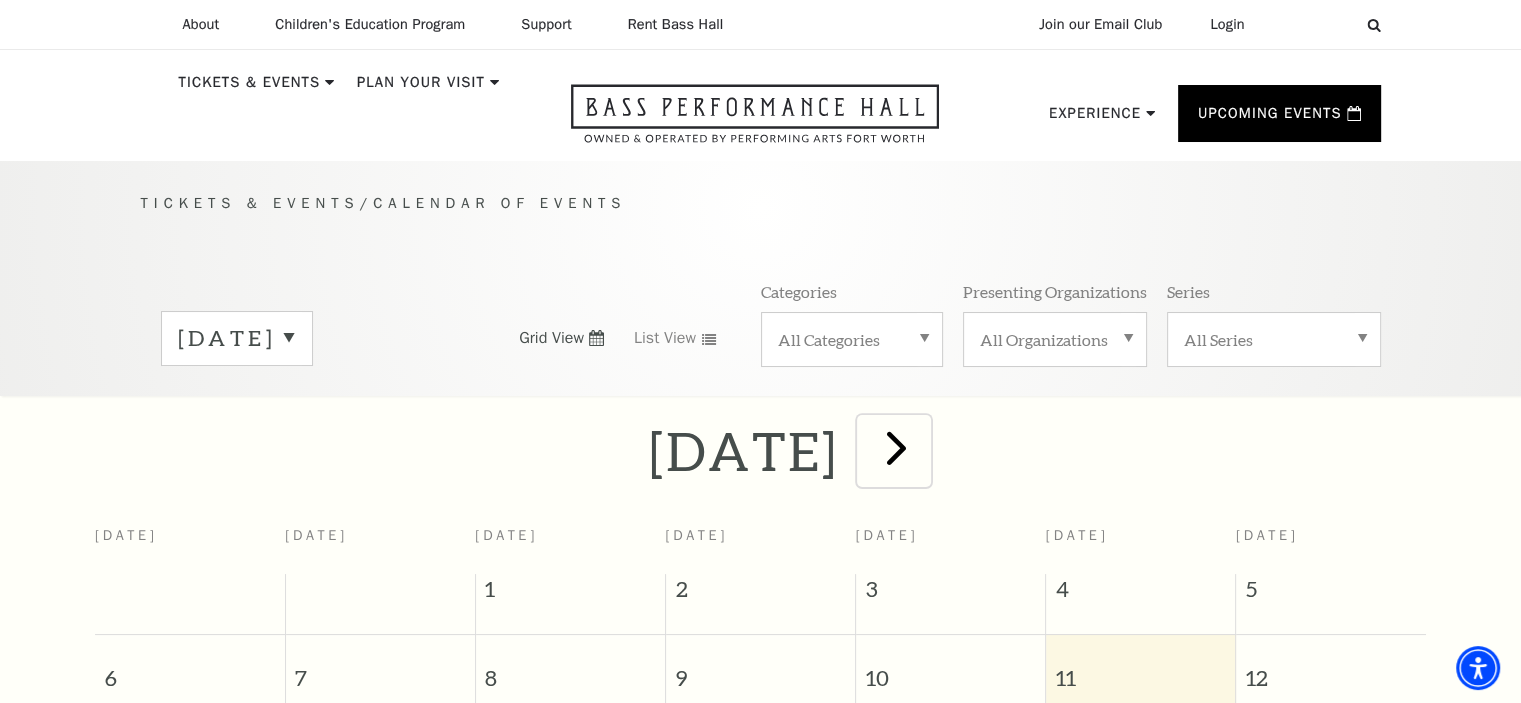 click at bounding box center [896, 447] 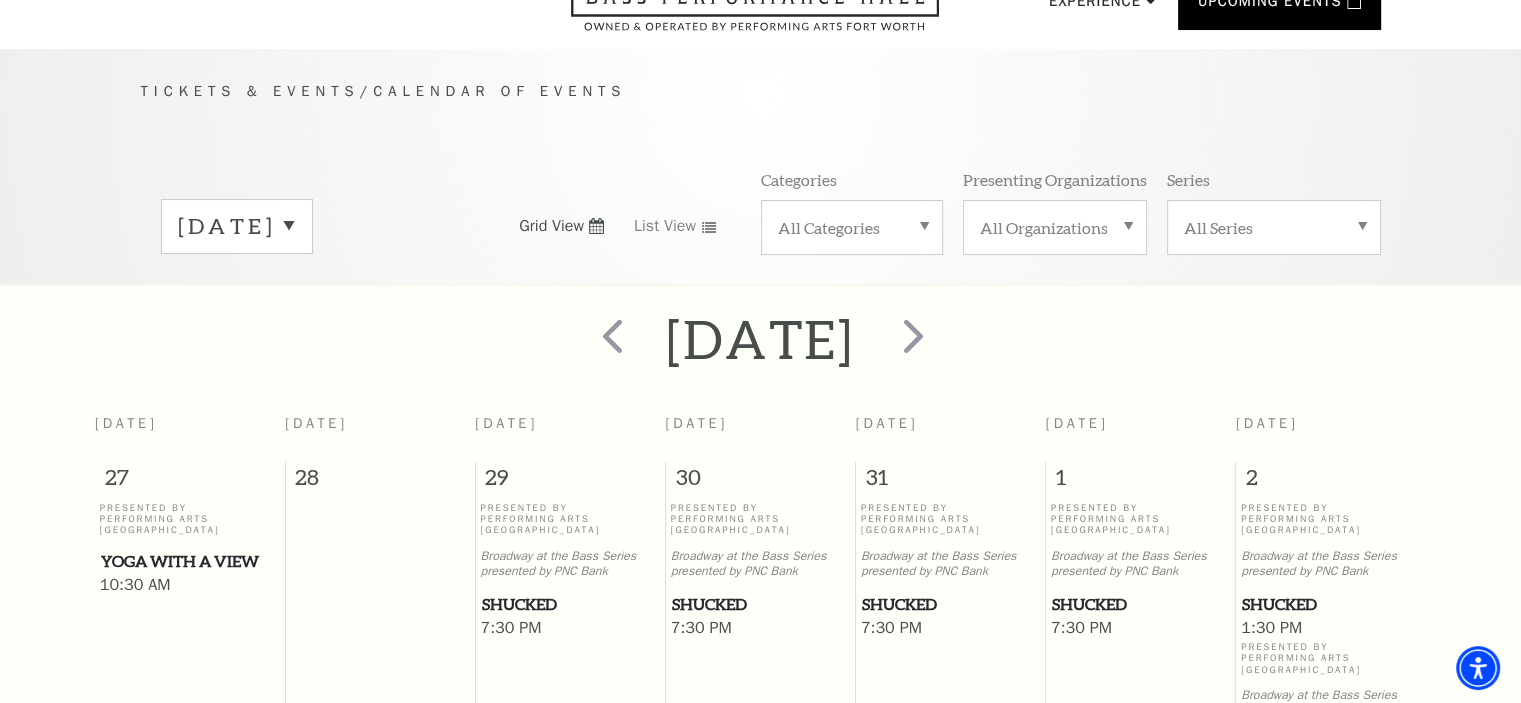 scroll, scrollTop: 0, scrollLeft: 0, axis: both 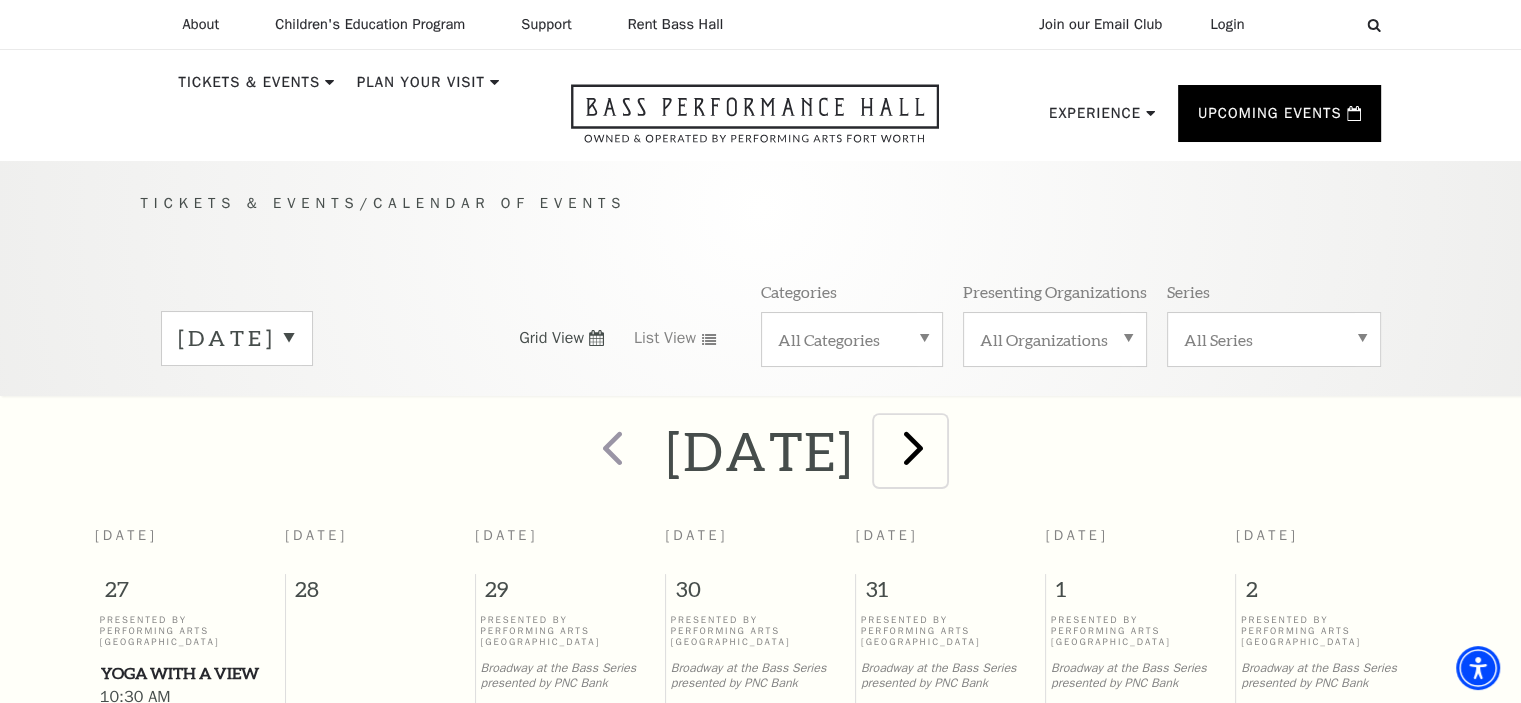 click at bounding box center [913, 447] 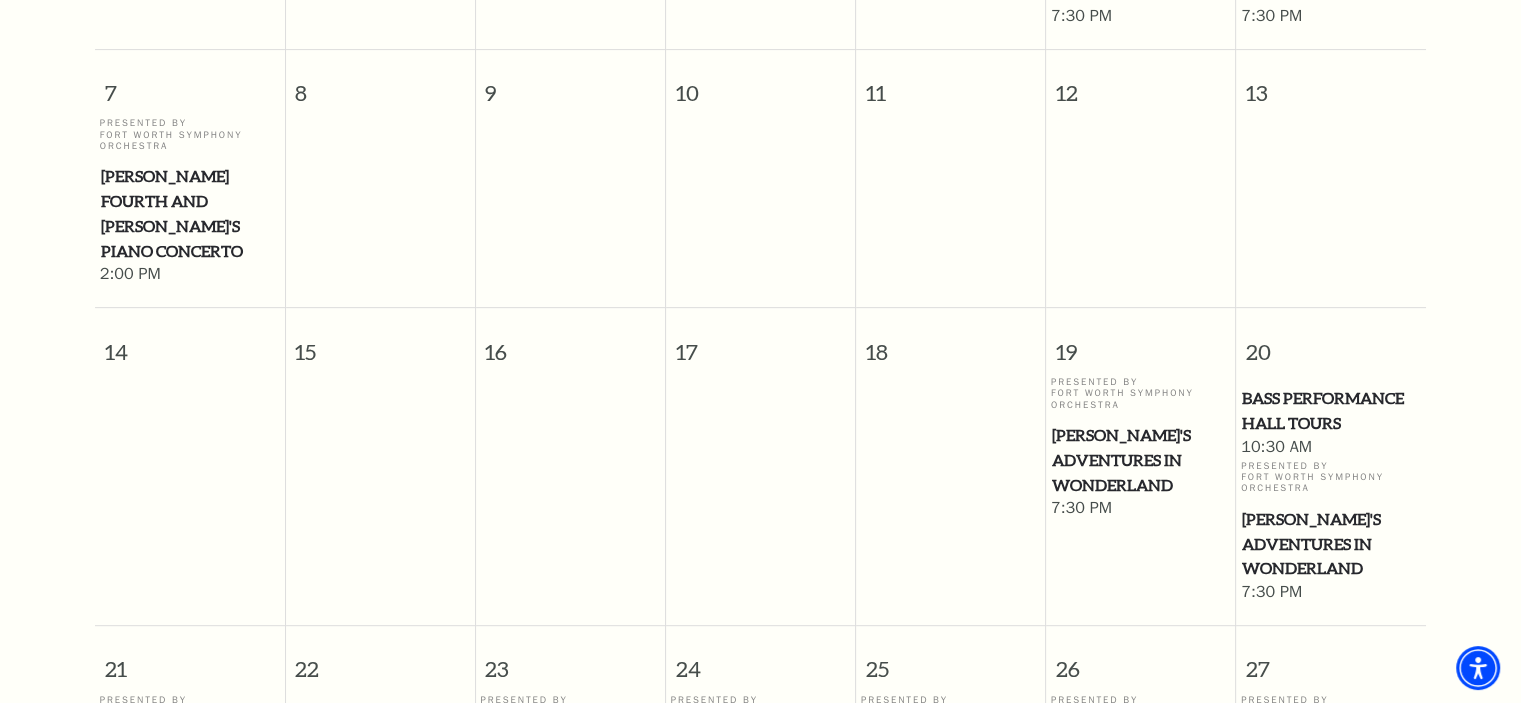 scroll, scrollTop: 680, scrollLeft: 0, axis: vertical 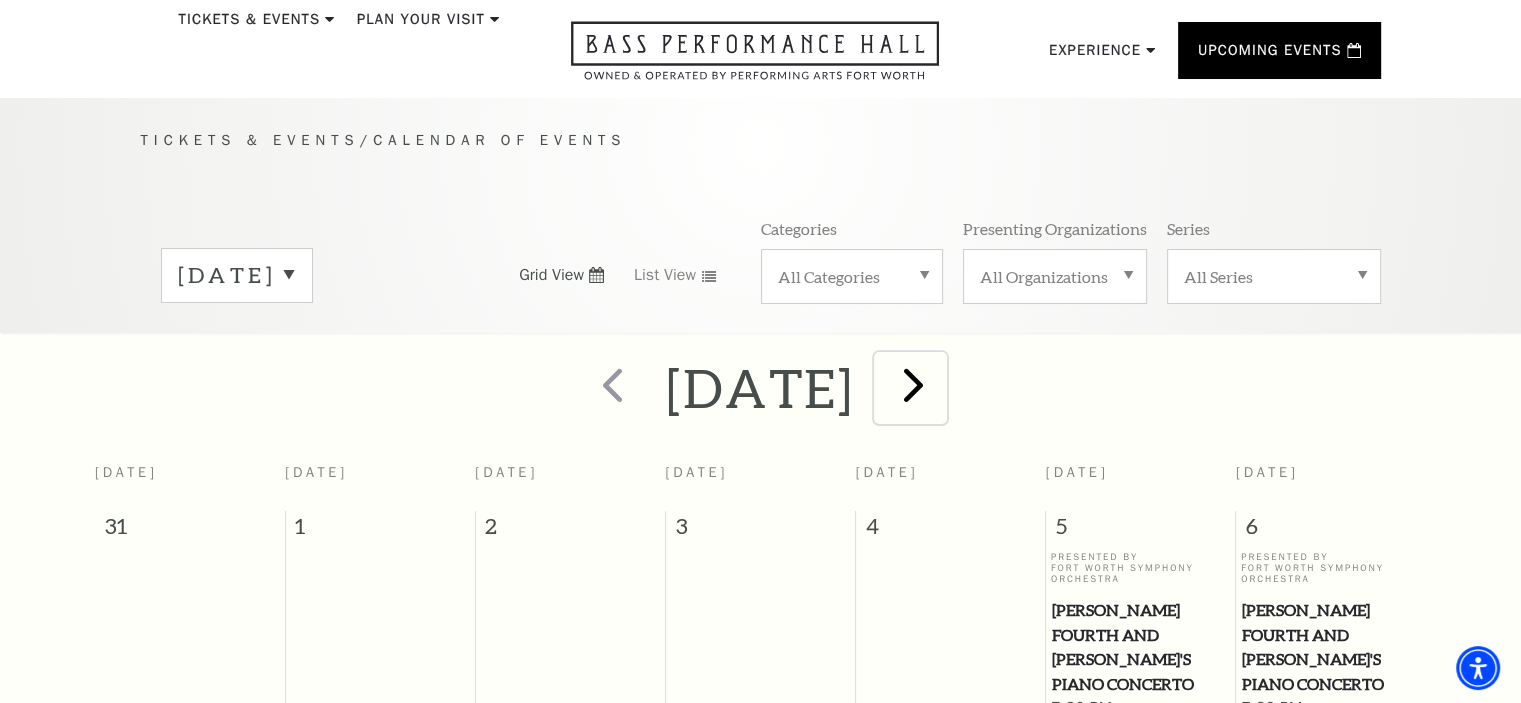 click at bounding box center [913, 384] 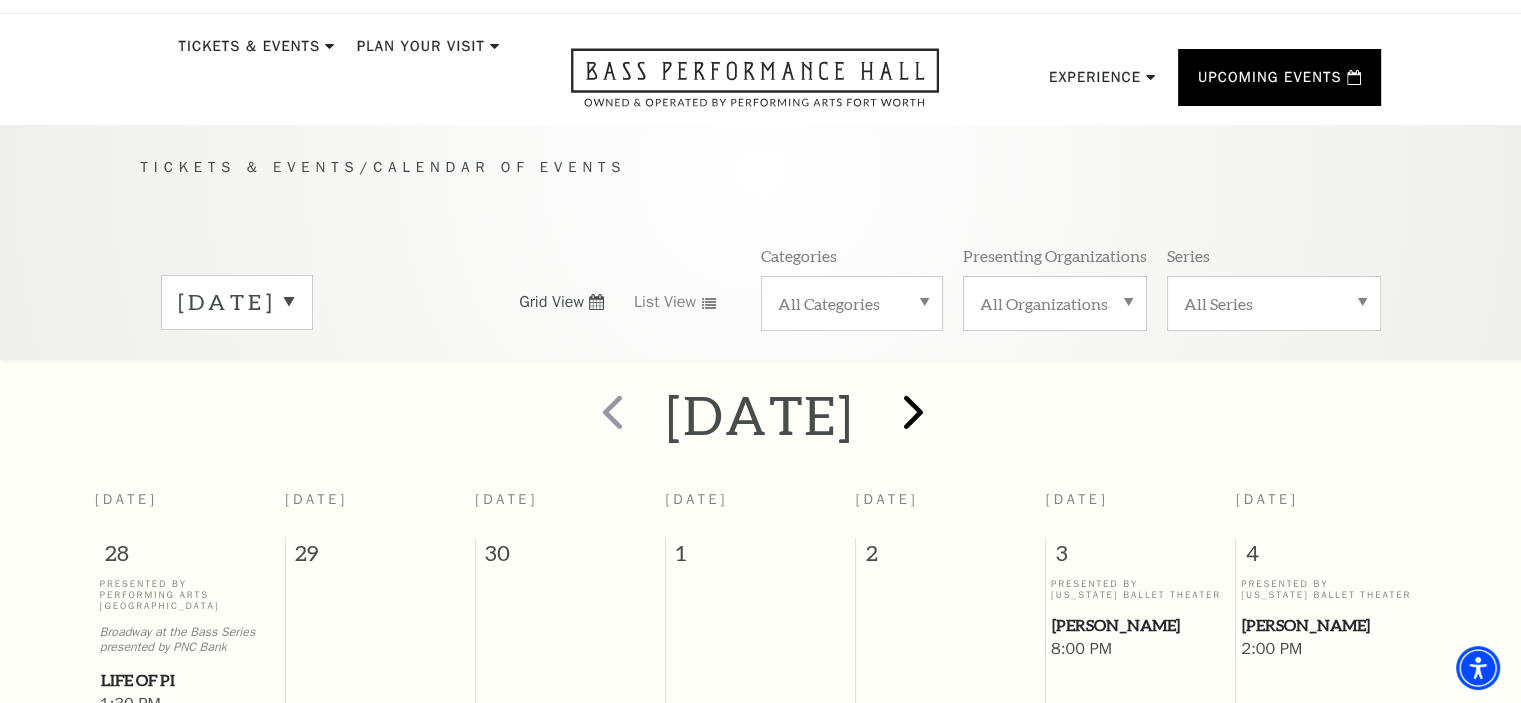 scroll, scrollTop: 0, scrollLeft: 0, axis: both 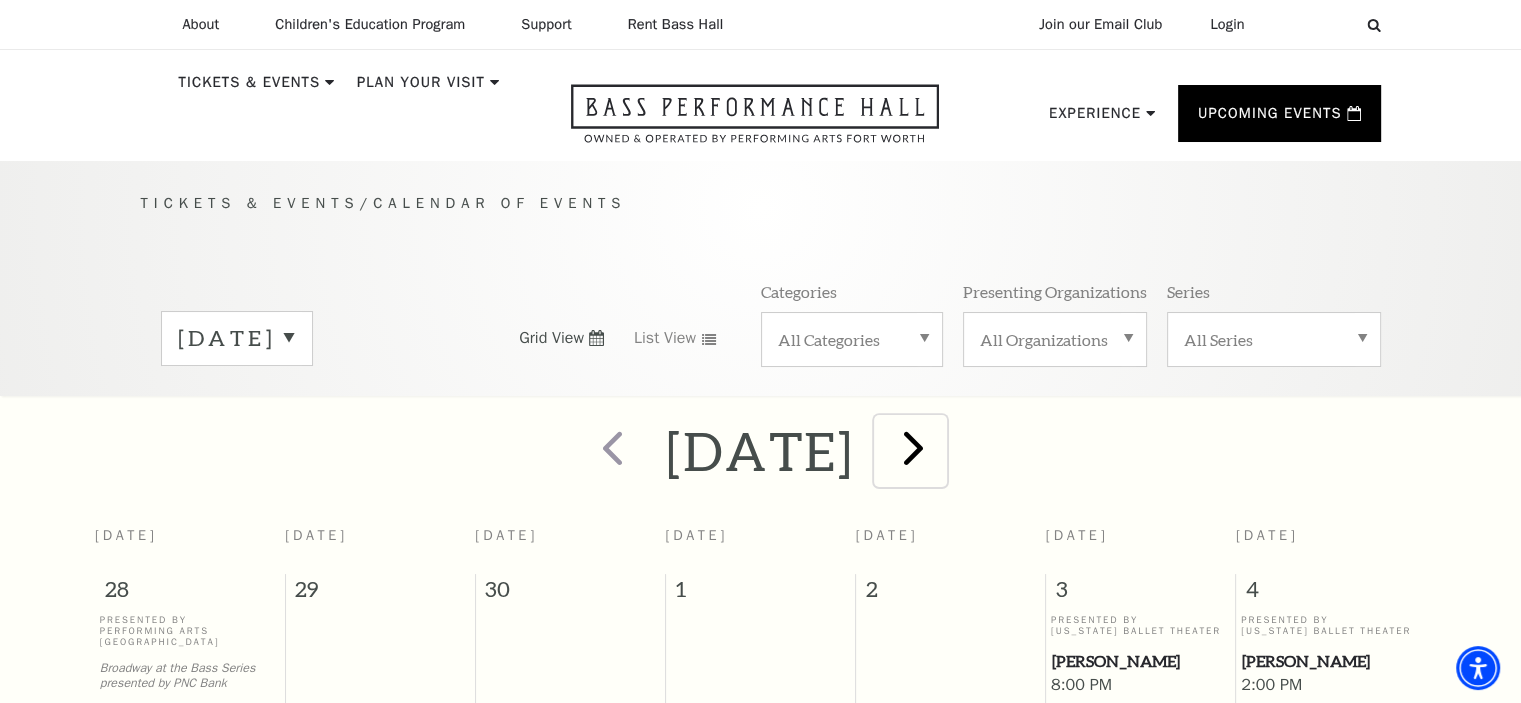click at bounding box center (913, 447) 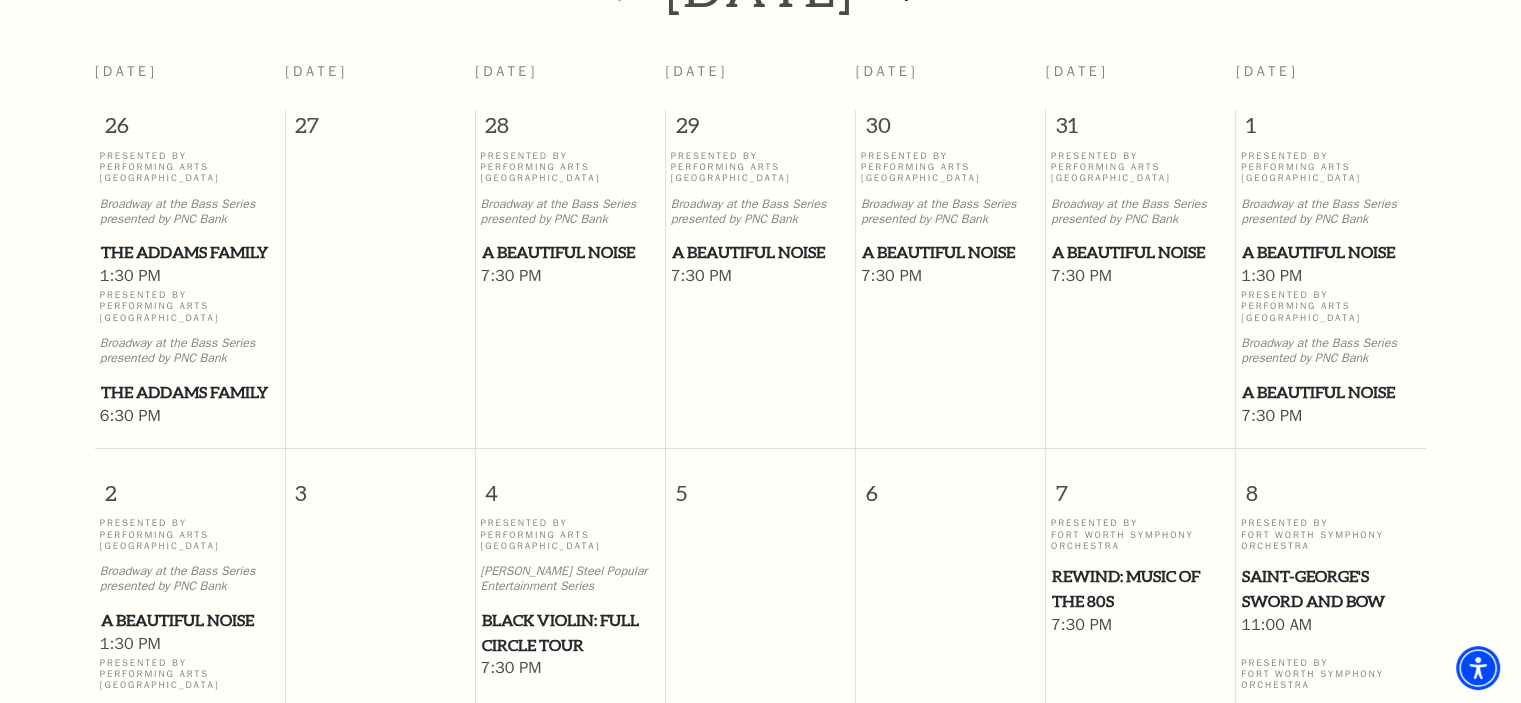 scroll, scrollTop: 440, scrollLeft: 0, axis: vertical 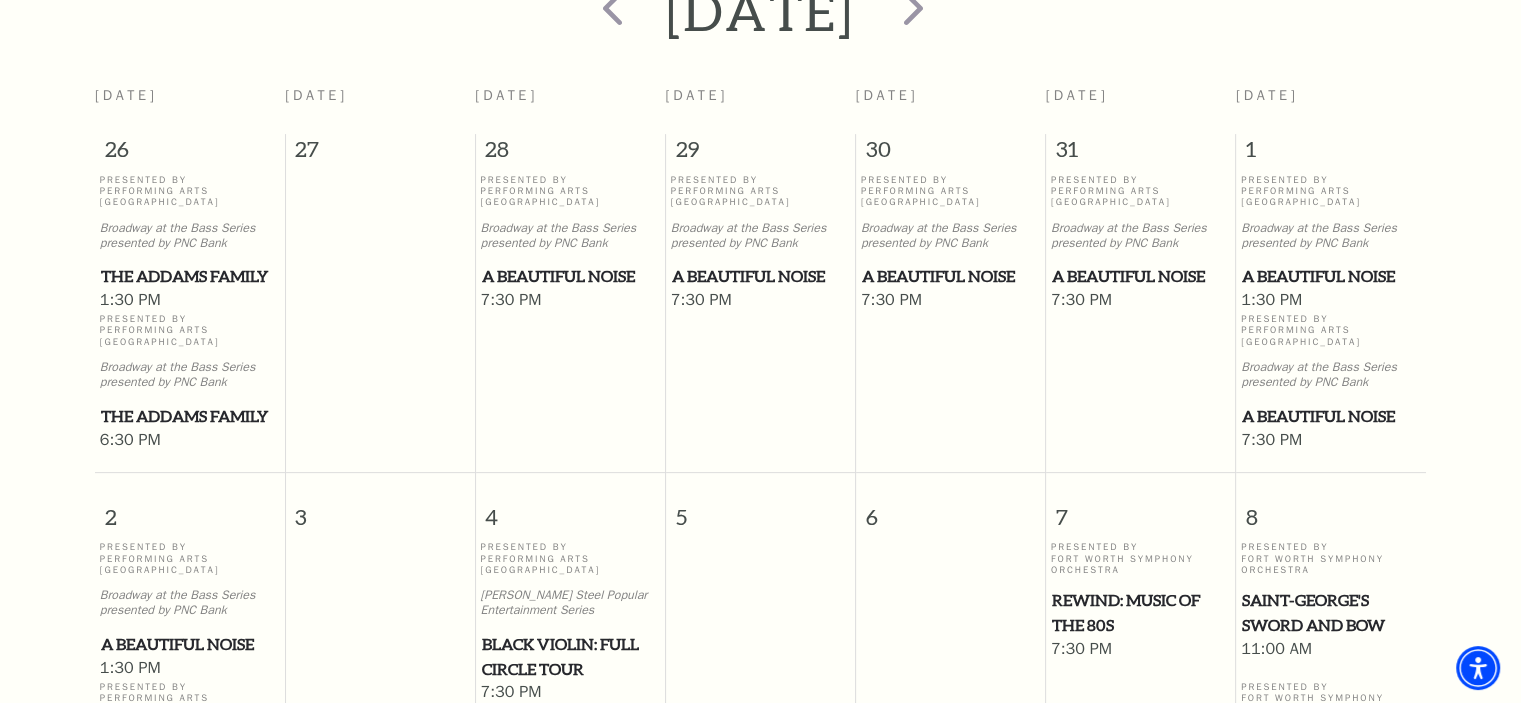 click on "A Beautiful Noise" at bounding box center (571, 276) 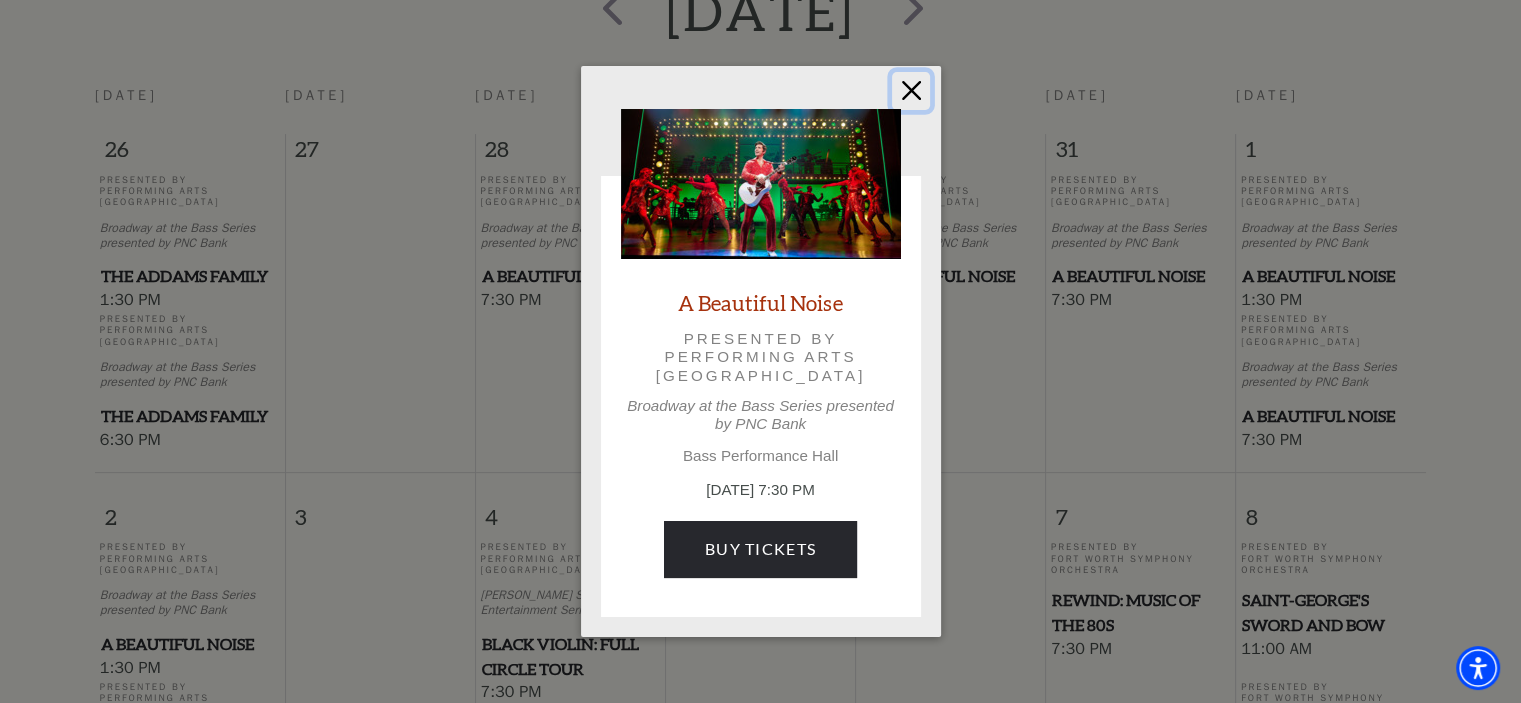 click at bounding box center [911, 91] 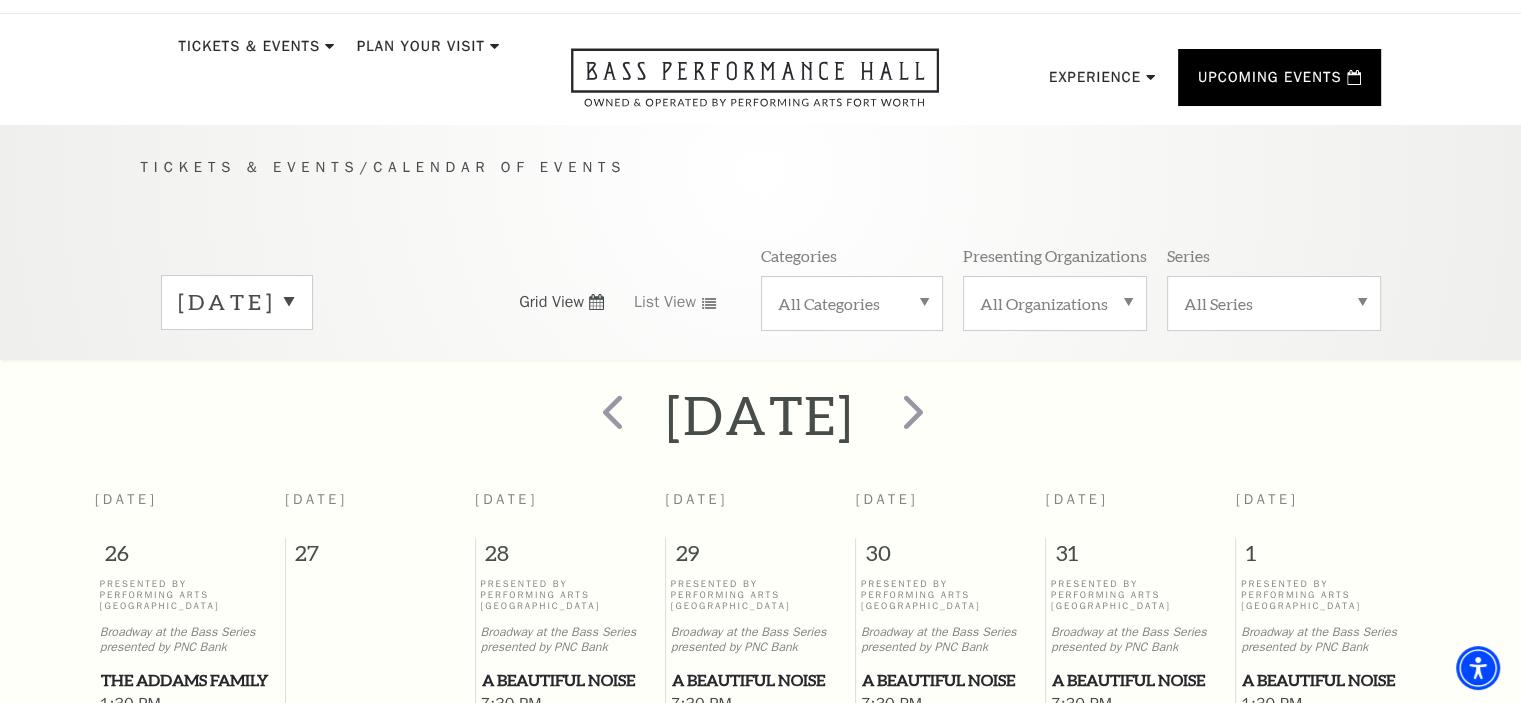 scroll, scrollTop: 0, scrollLeft: 0, axis: both 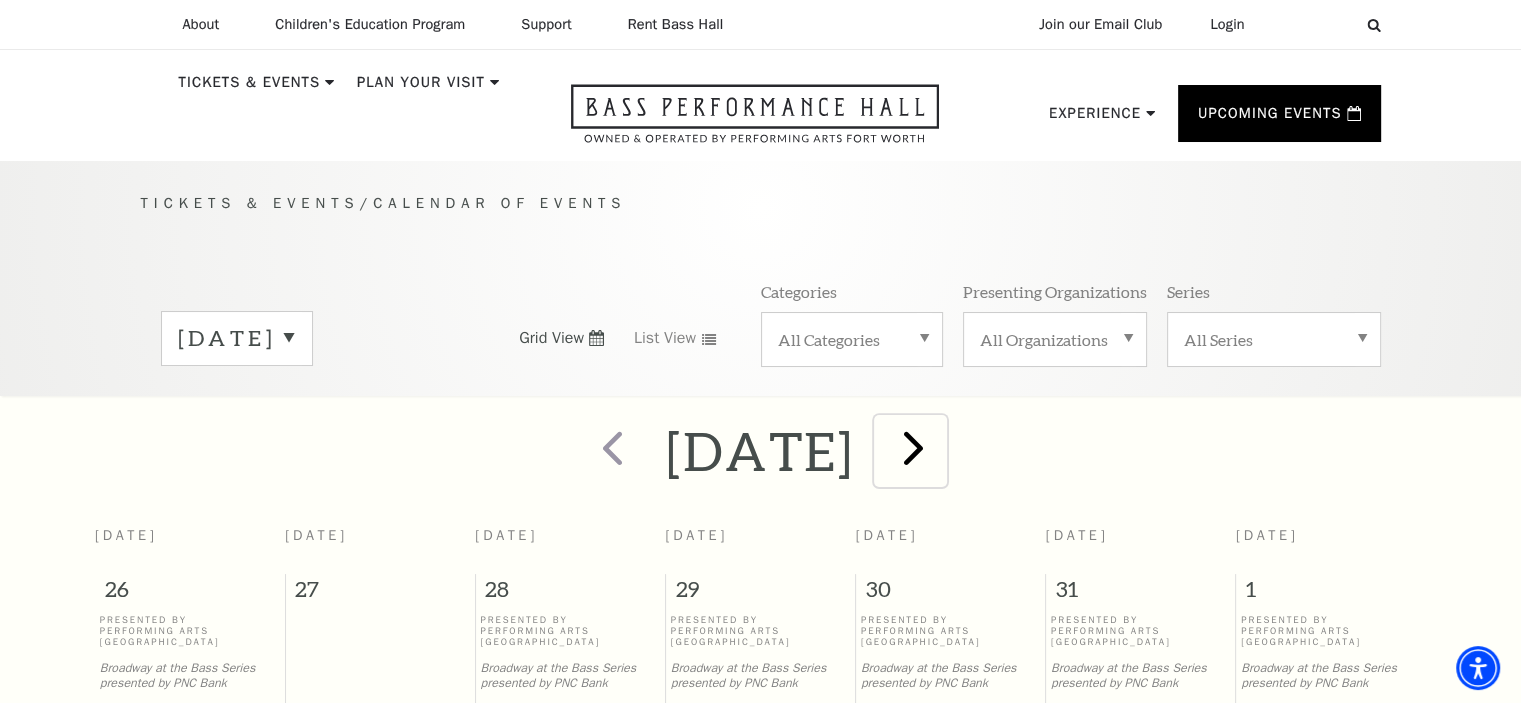 click at bounding box center [913, 447] 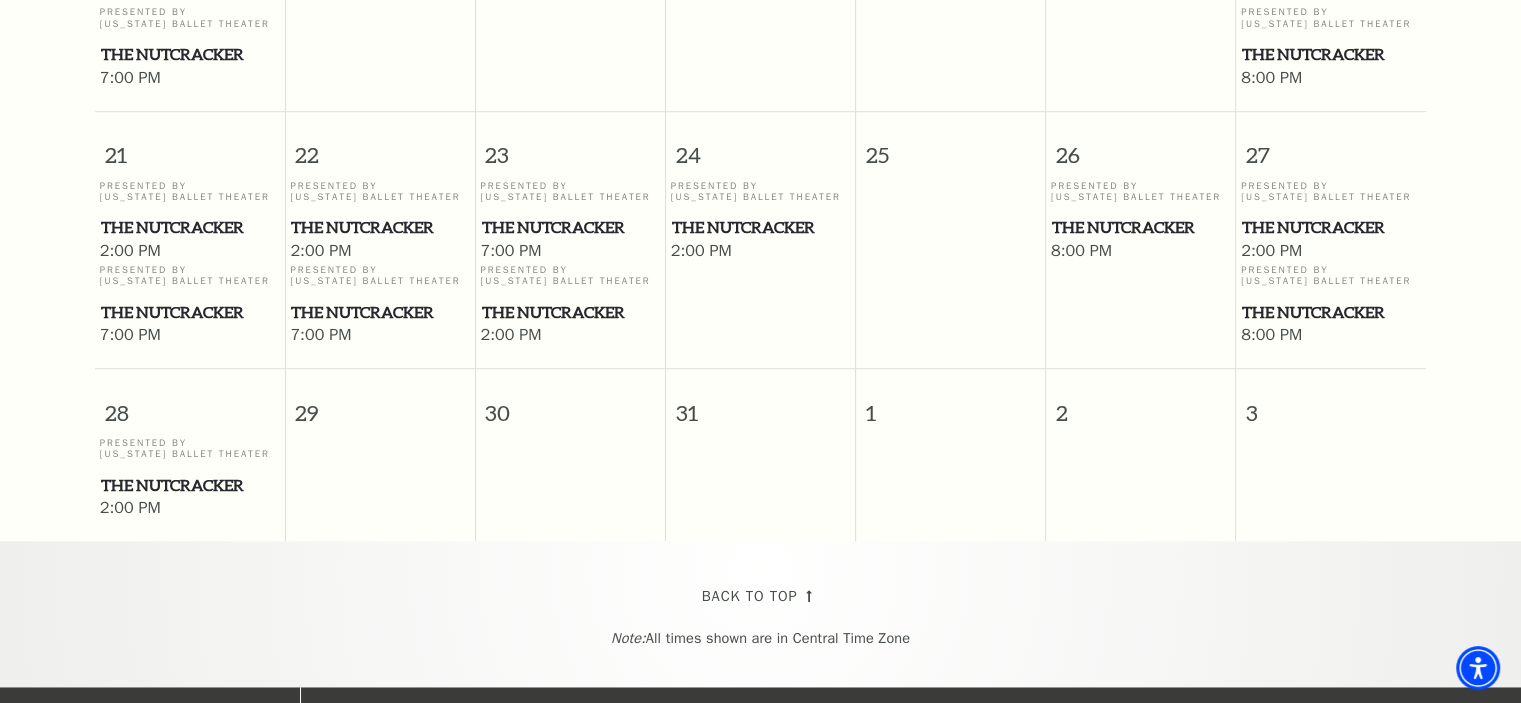 scroll, scrollTop: 1480, scrollLeft: 0, axis: vertical 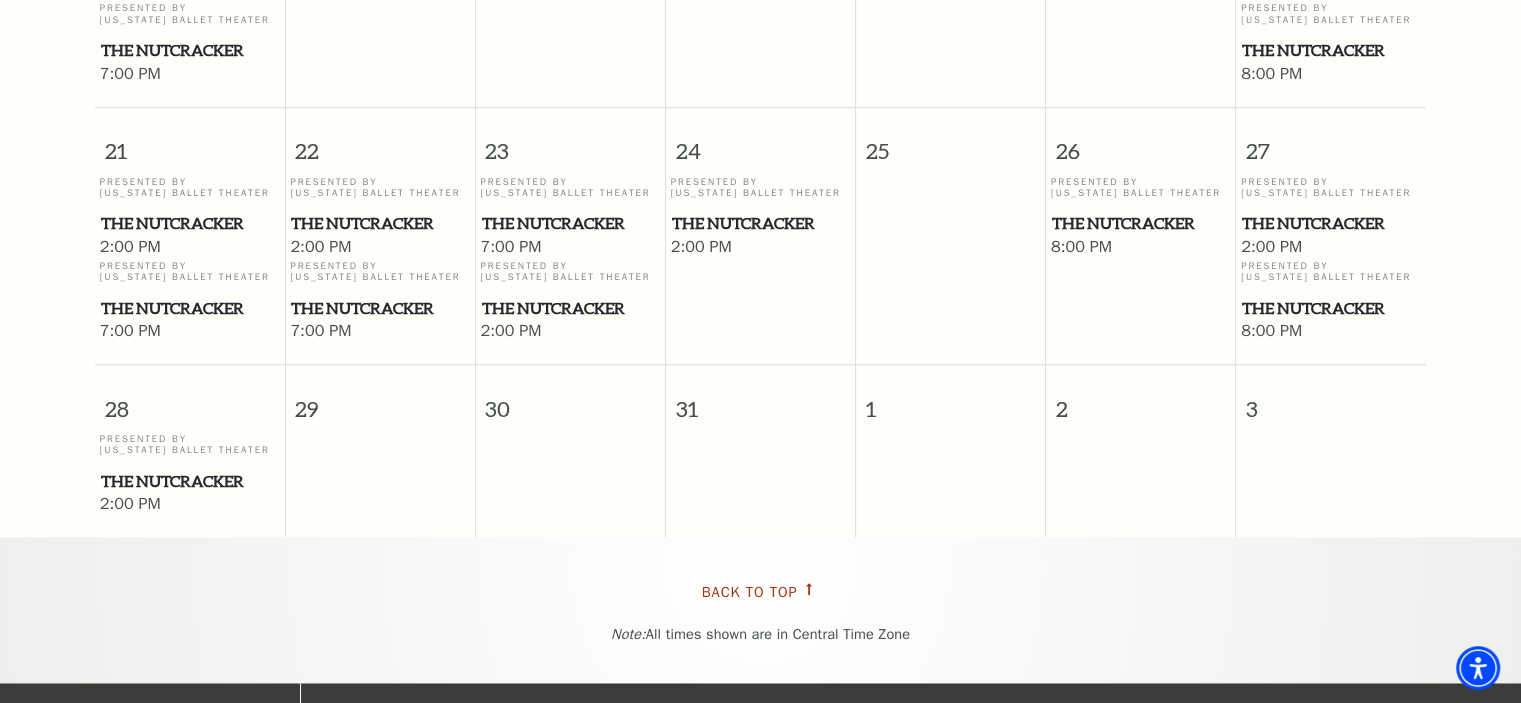 click on "Back To Top" at bounding box center [750, 592] 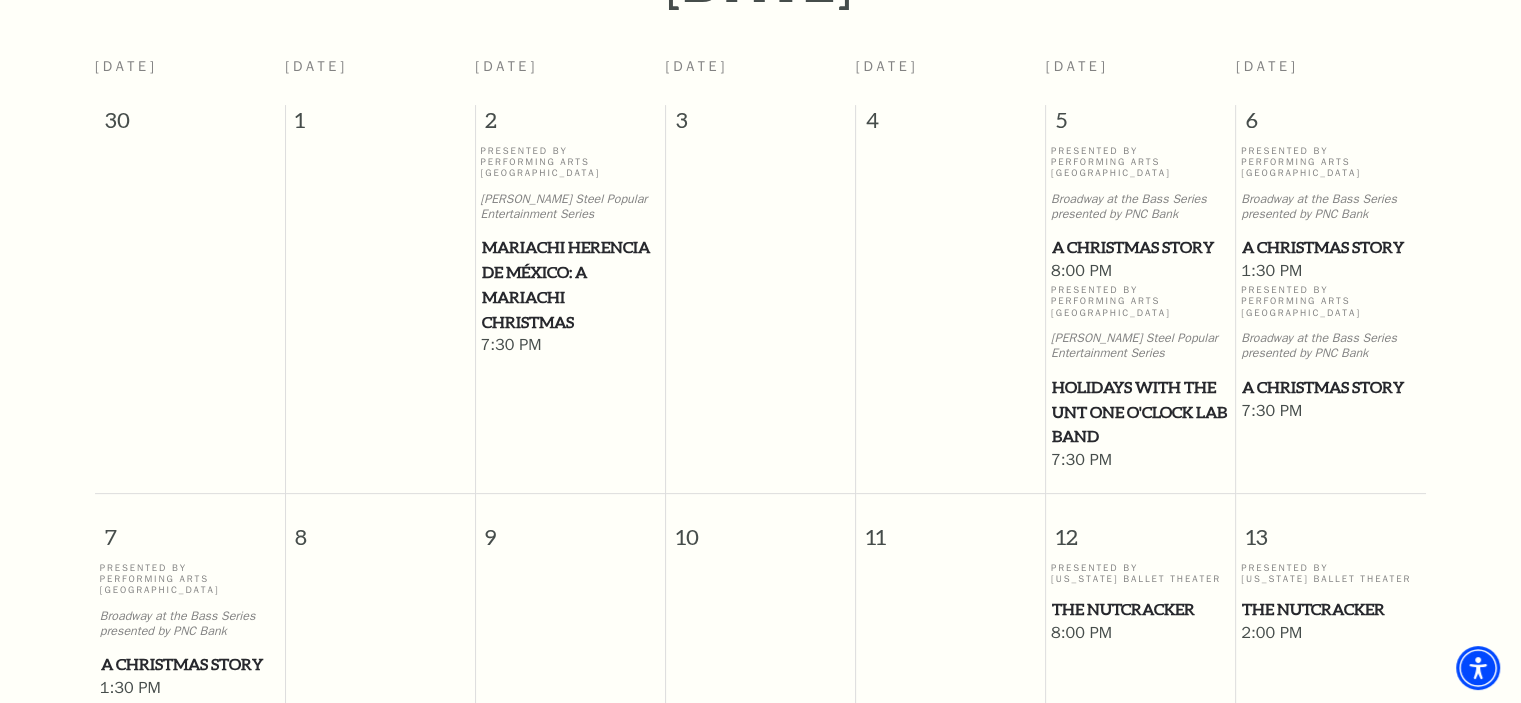 scroll, scrollTop: 160, scrollLeft: 0, axis: vertical 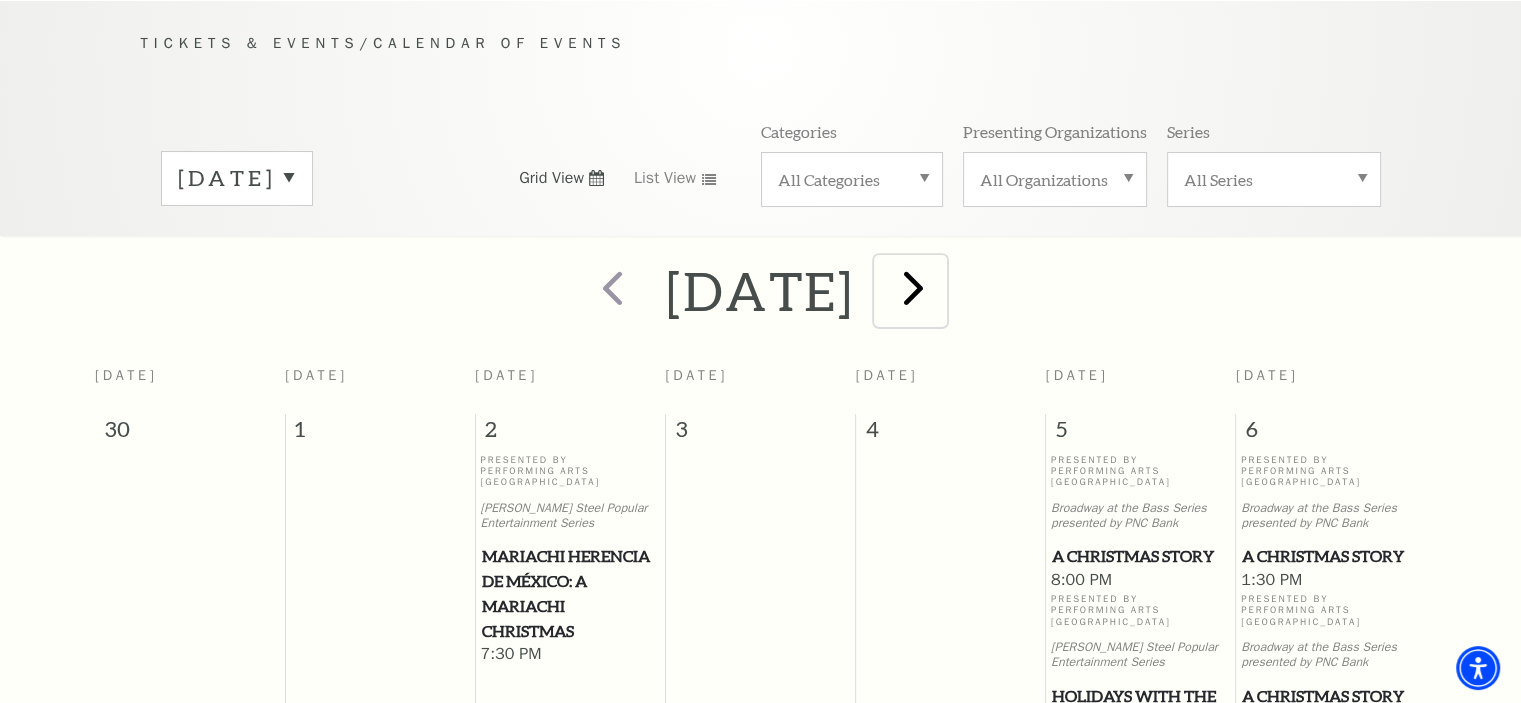 click at bounding box center (913, 287) 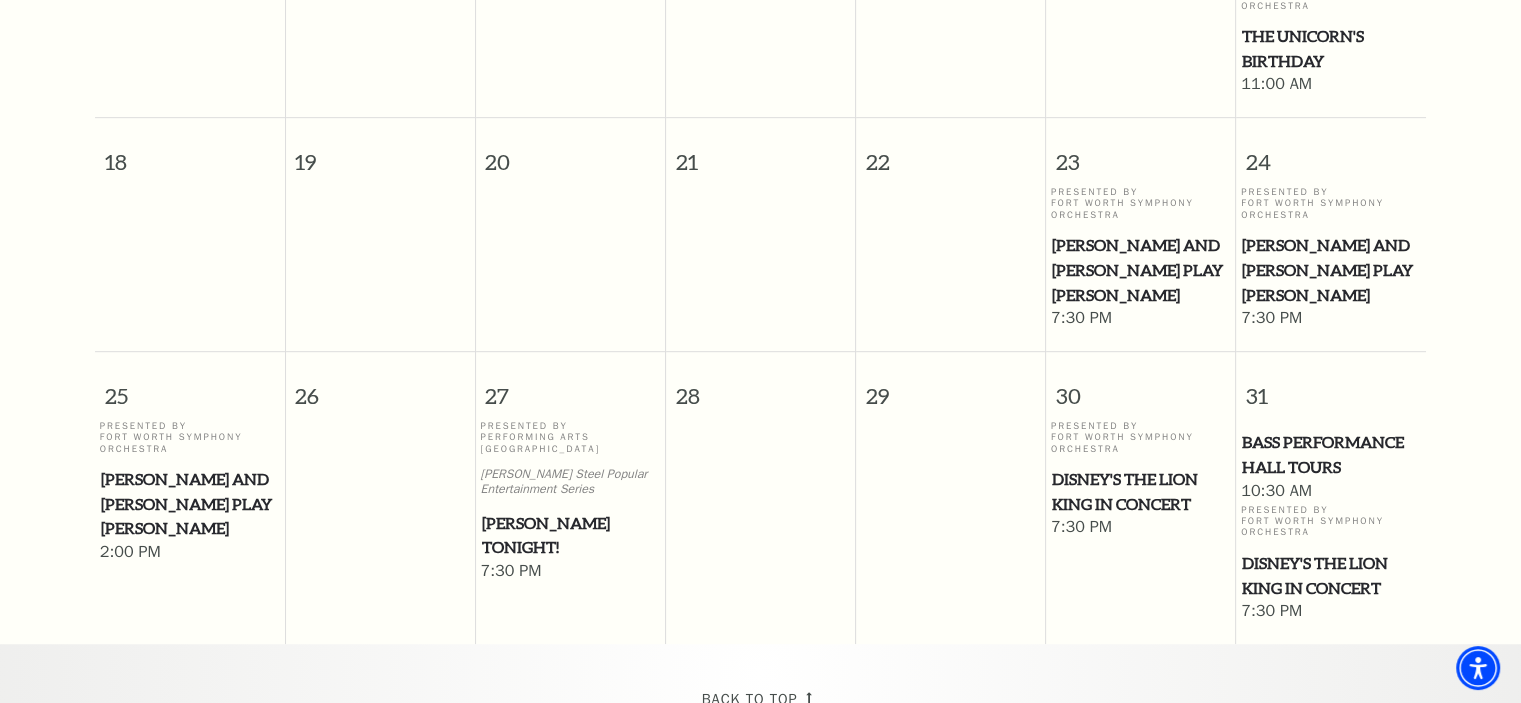 scroll, scrollTop: 1200, scrollLeft: 0, axis: vertical 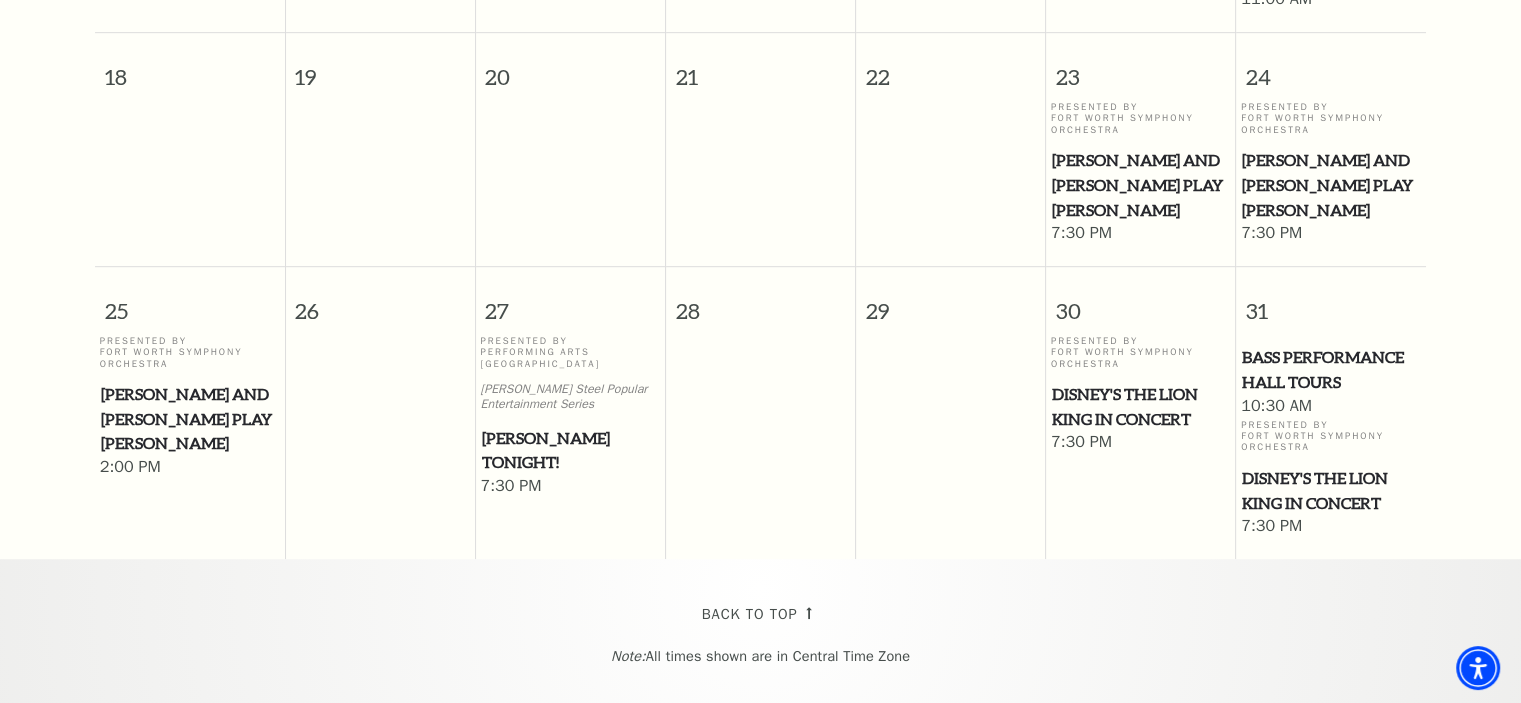 click on "Disney's The Lion King in Concert" at bounding box center (1141, 406) 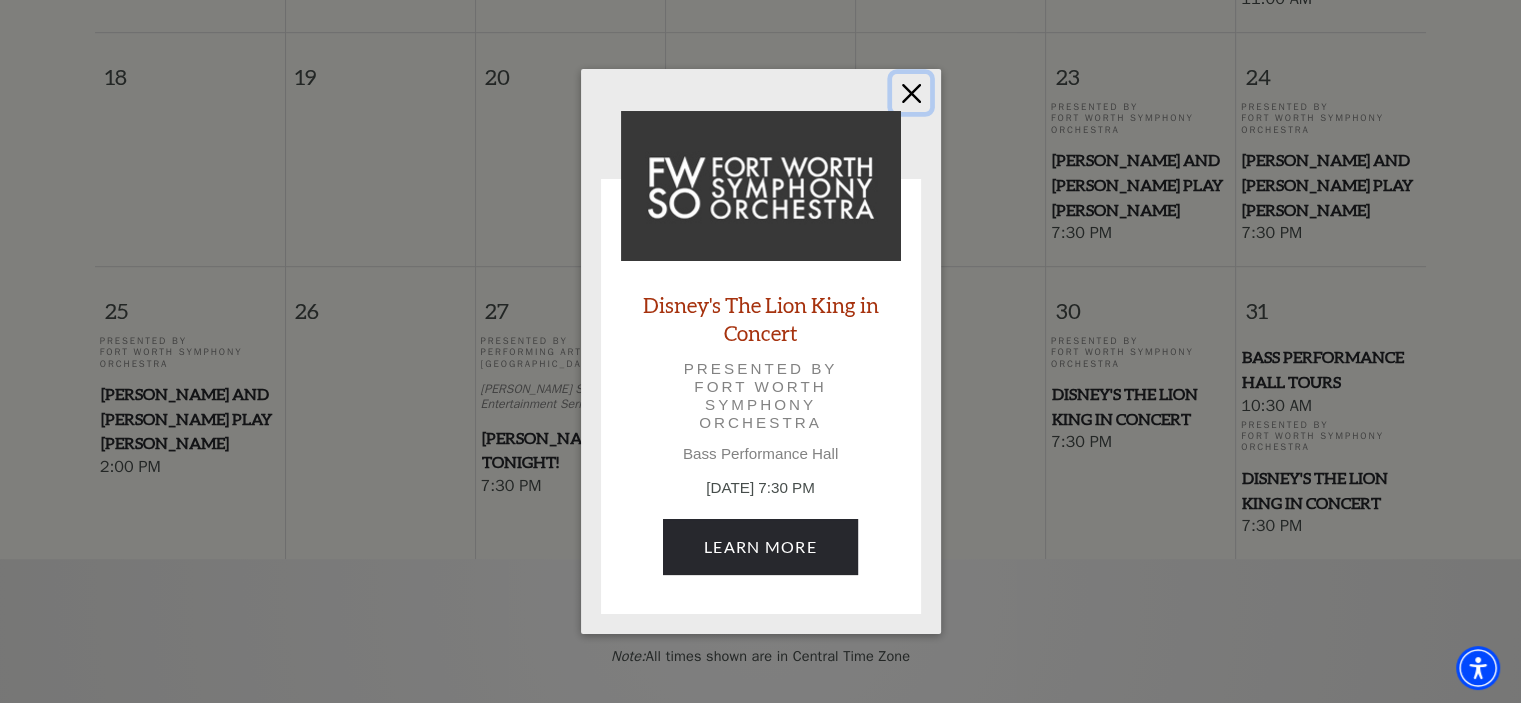 click at bounding box center (911, 93) 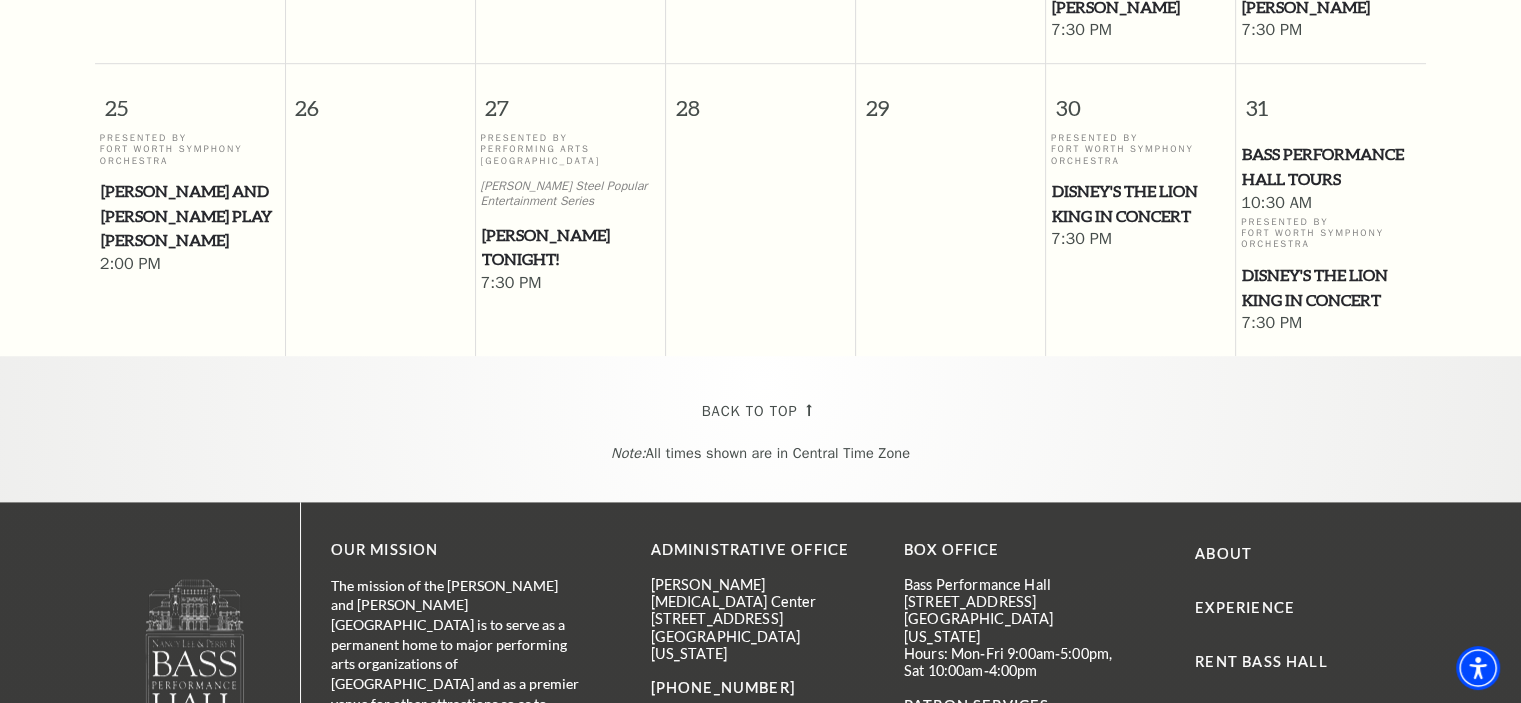 scroll, scrollTop: 1440, scrollLeft: 0, axis: vertical 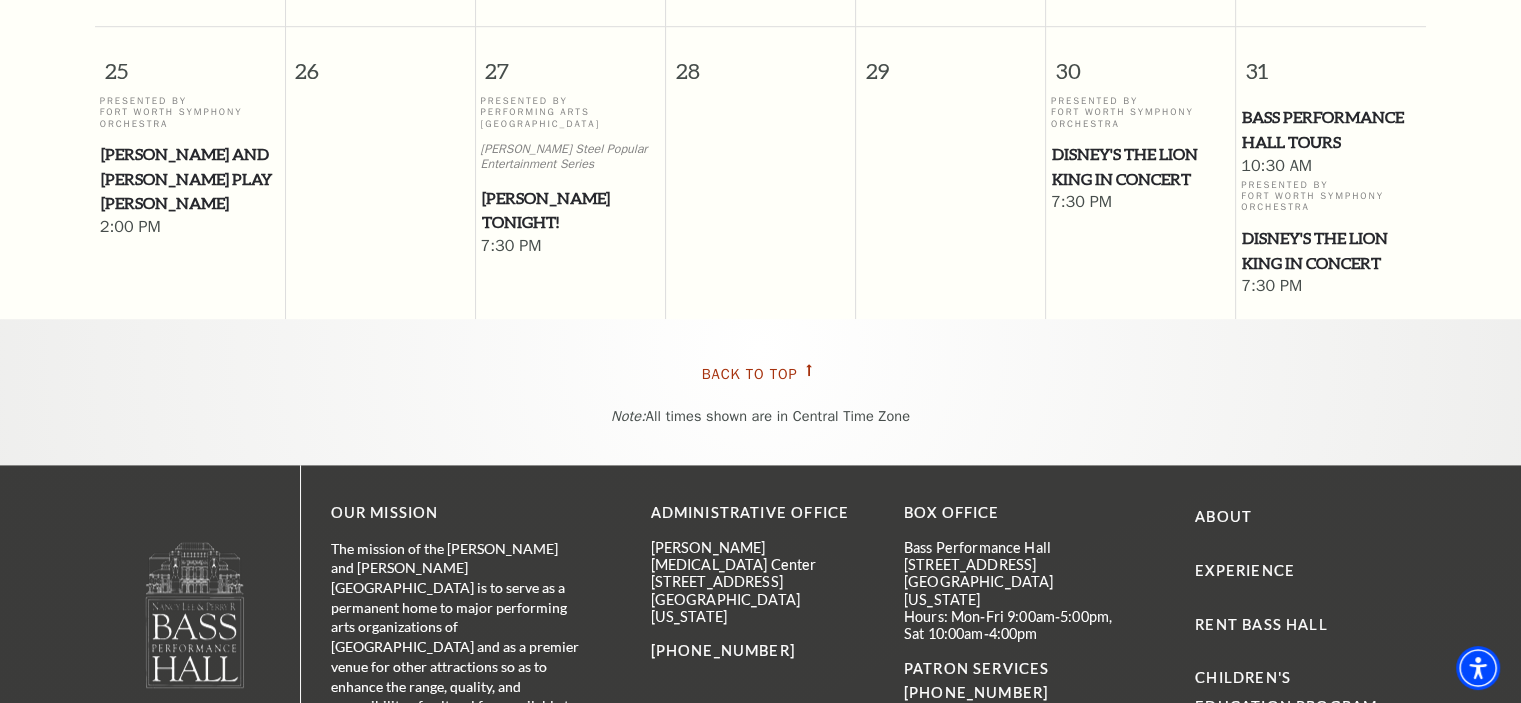 click on "Back To Top" at bounding box center (750, 374) 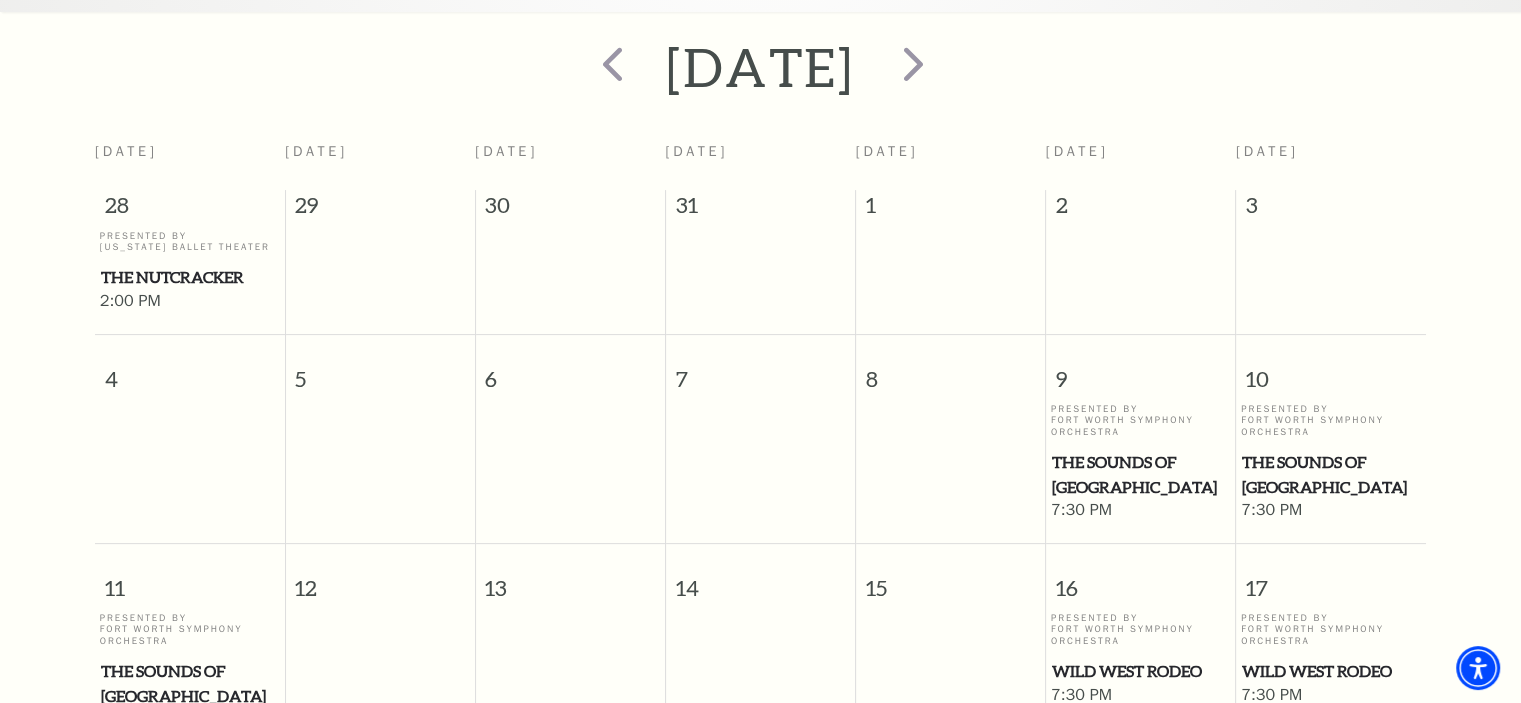 scroll, scrollTop: 400, scrollLeft: 0, axis: vertical 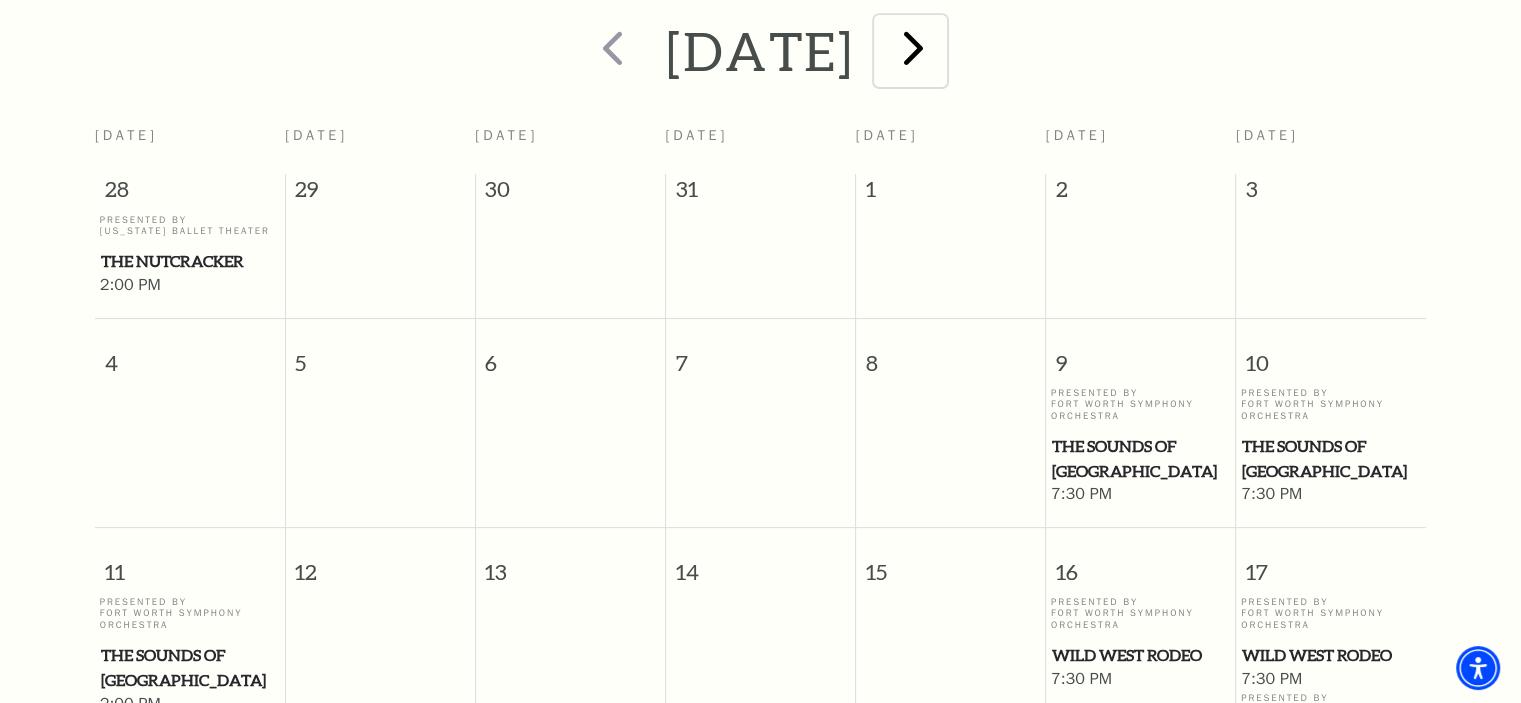 click at bounding box center [913, 47] 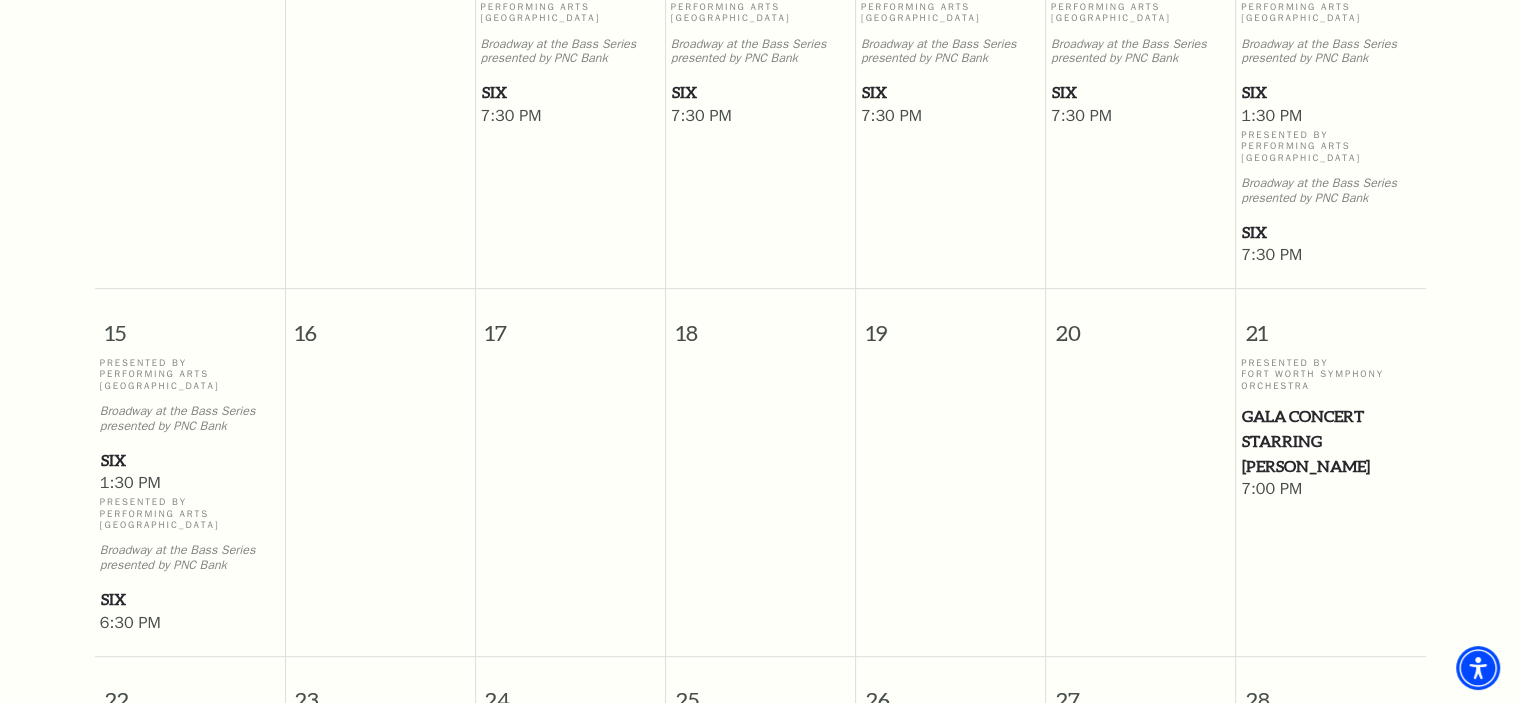 scroll, scrollTop: 640, scrollLeft: 0, axis: vertical 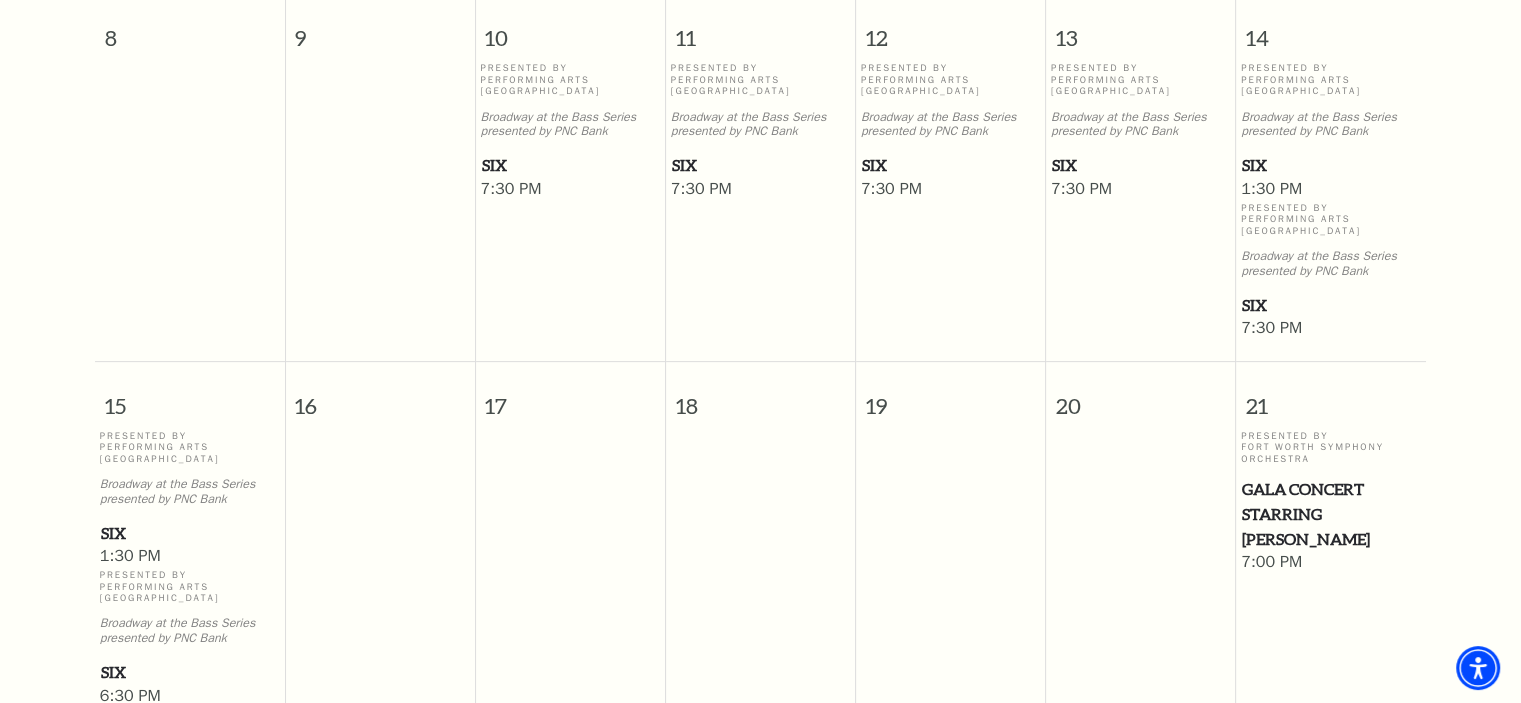 click on "7:30 PM" at bounding box center (761, 190) 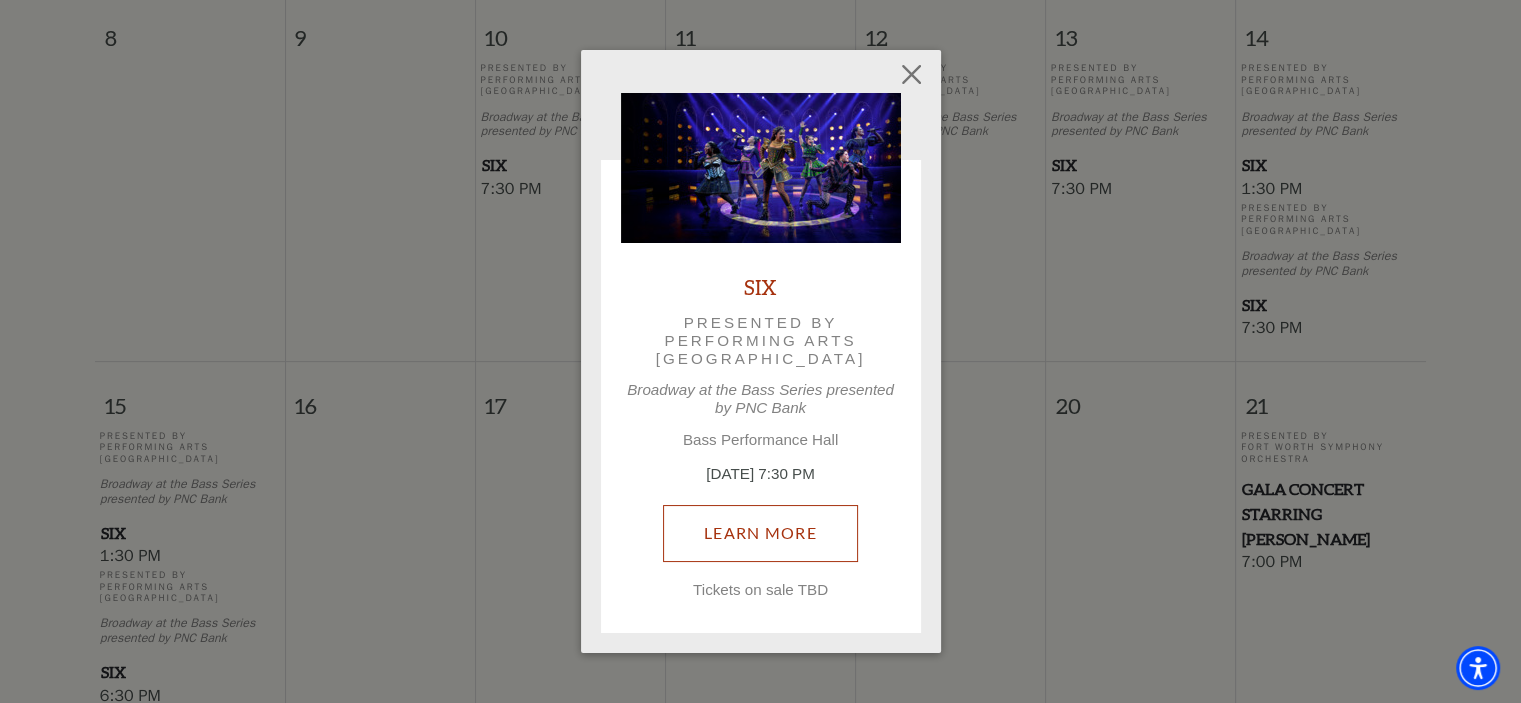 click on "Learn More" at bounding box center [760, 533] 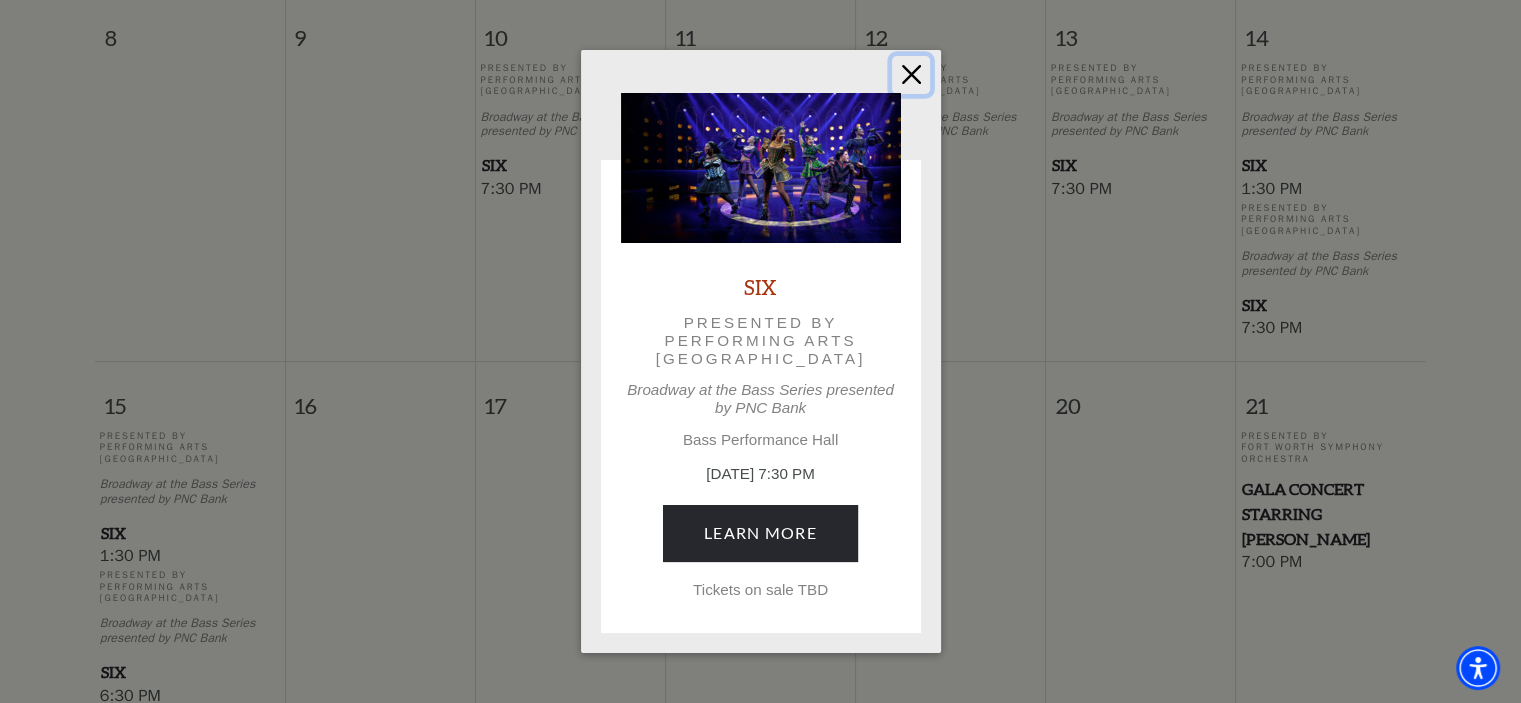 click at bounding box center [911, 75] 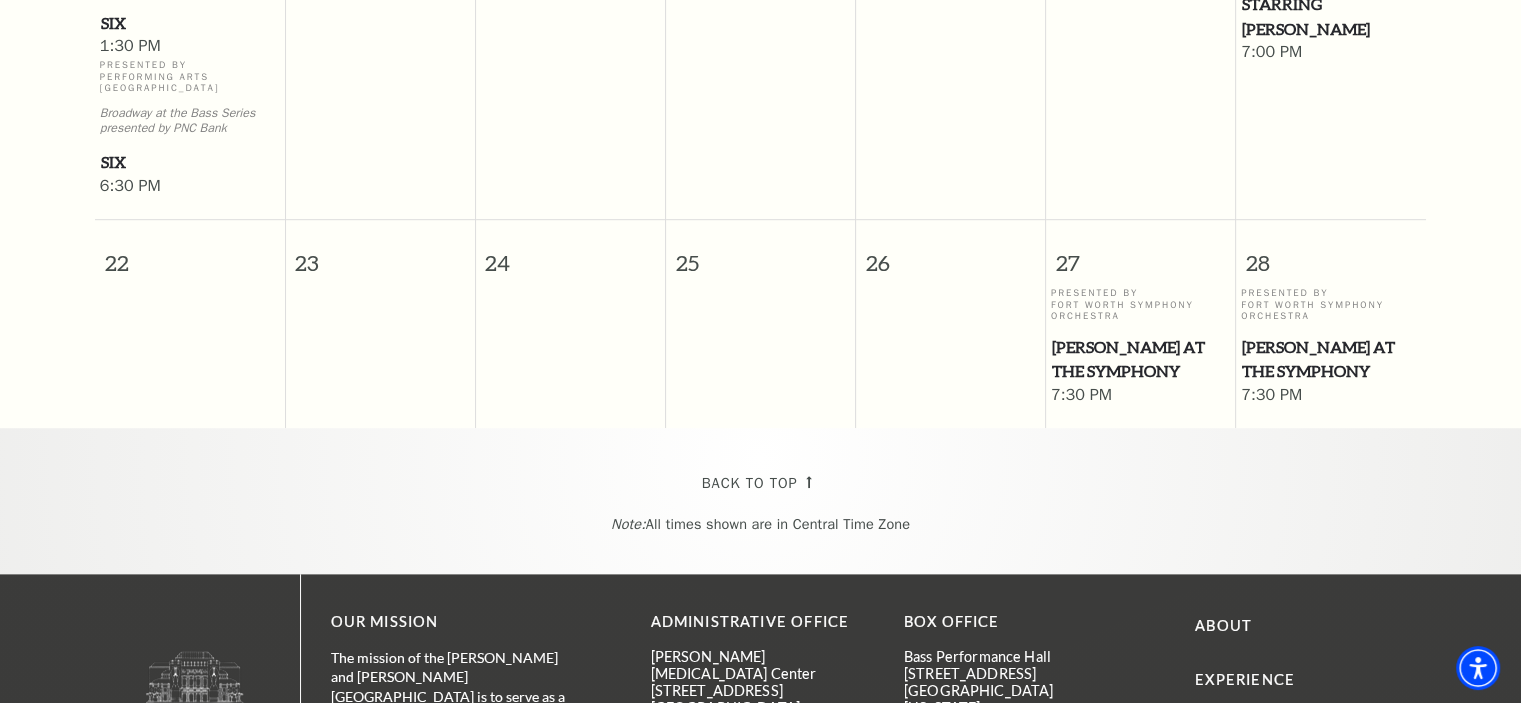 scroll, scrollTop: 1160, scrollLeft: 0, axis: vertical 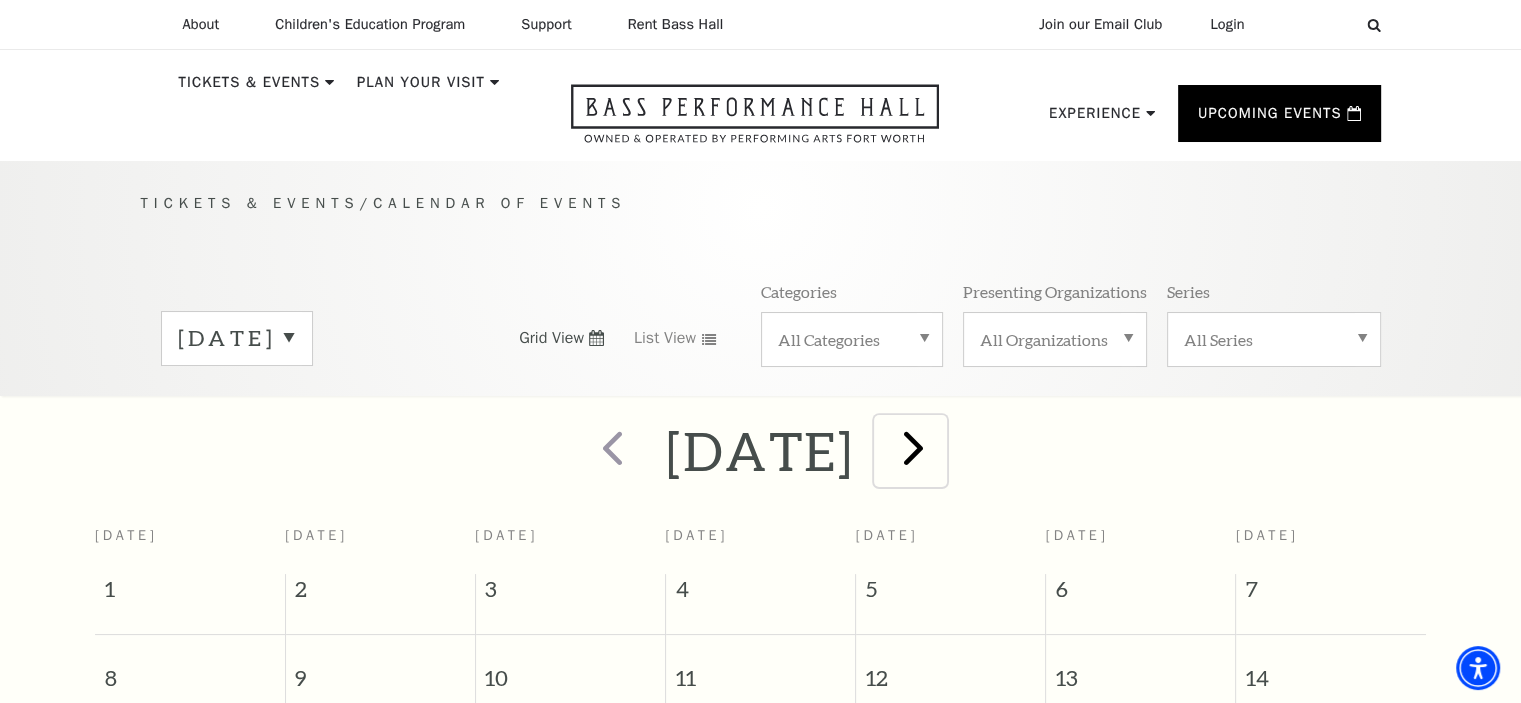 click at bounding box center [913, 447] 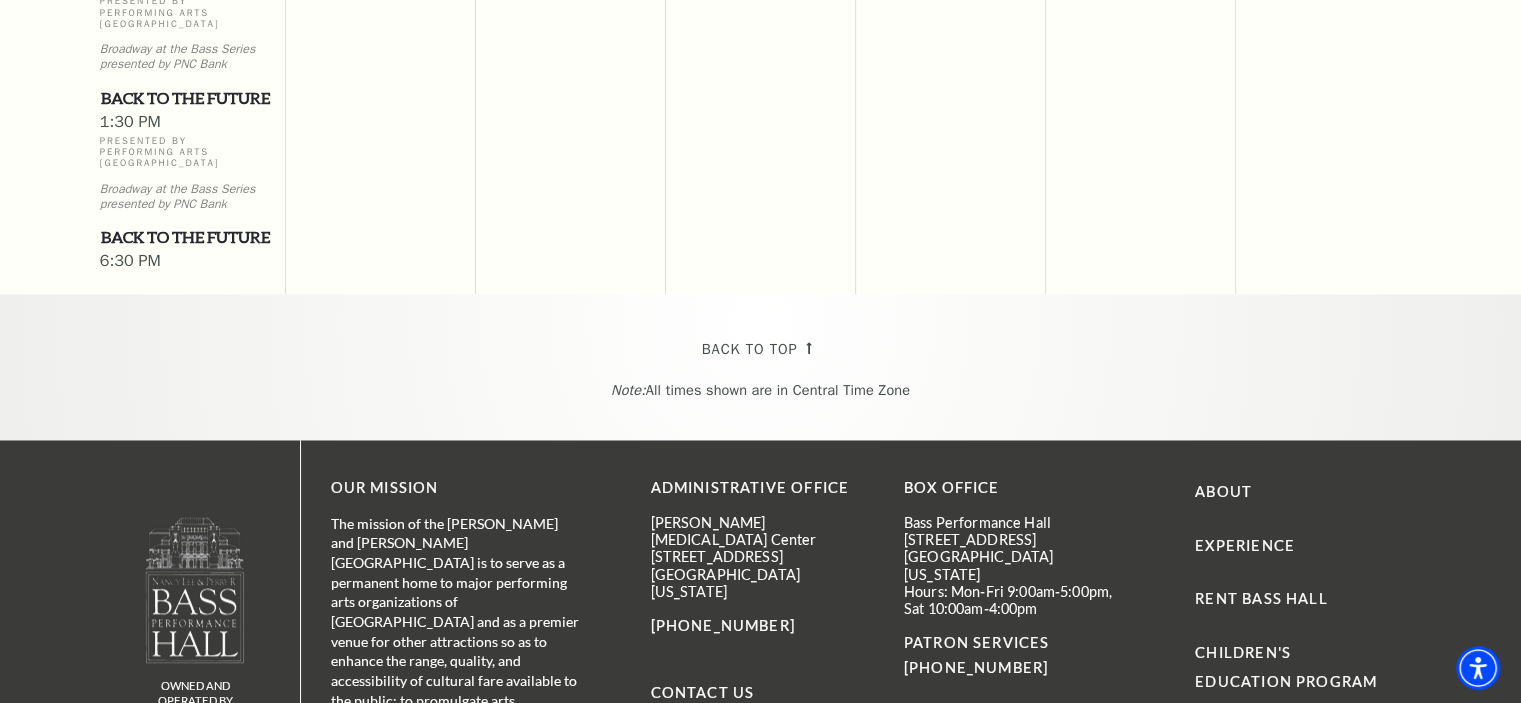 scroll, scrollTop: 1800, scrollLeft: 0, axis: vertical 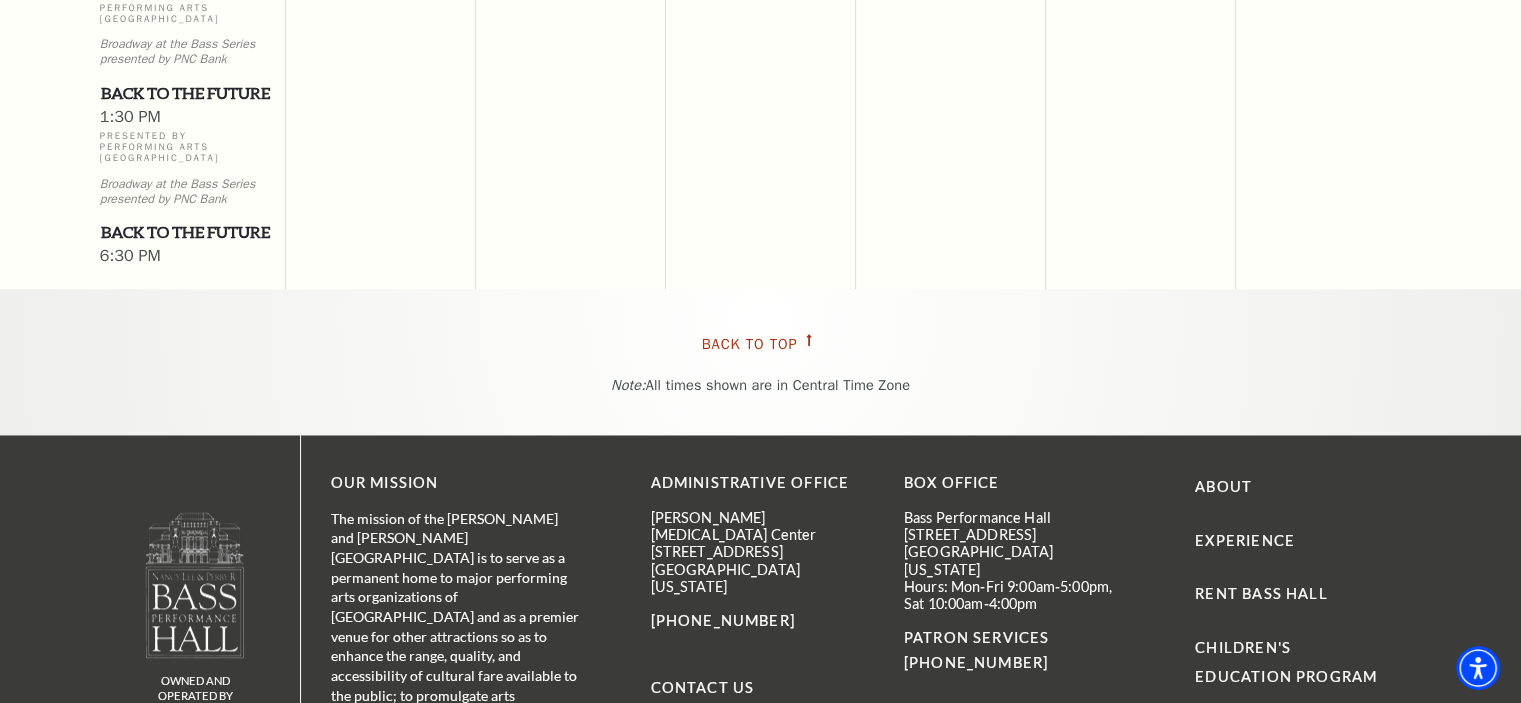 click on "Back To Top" at bounding box center (750, 344) 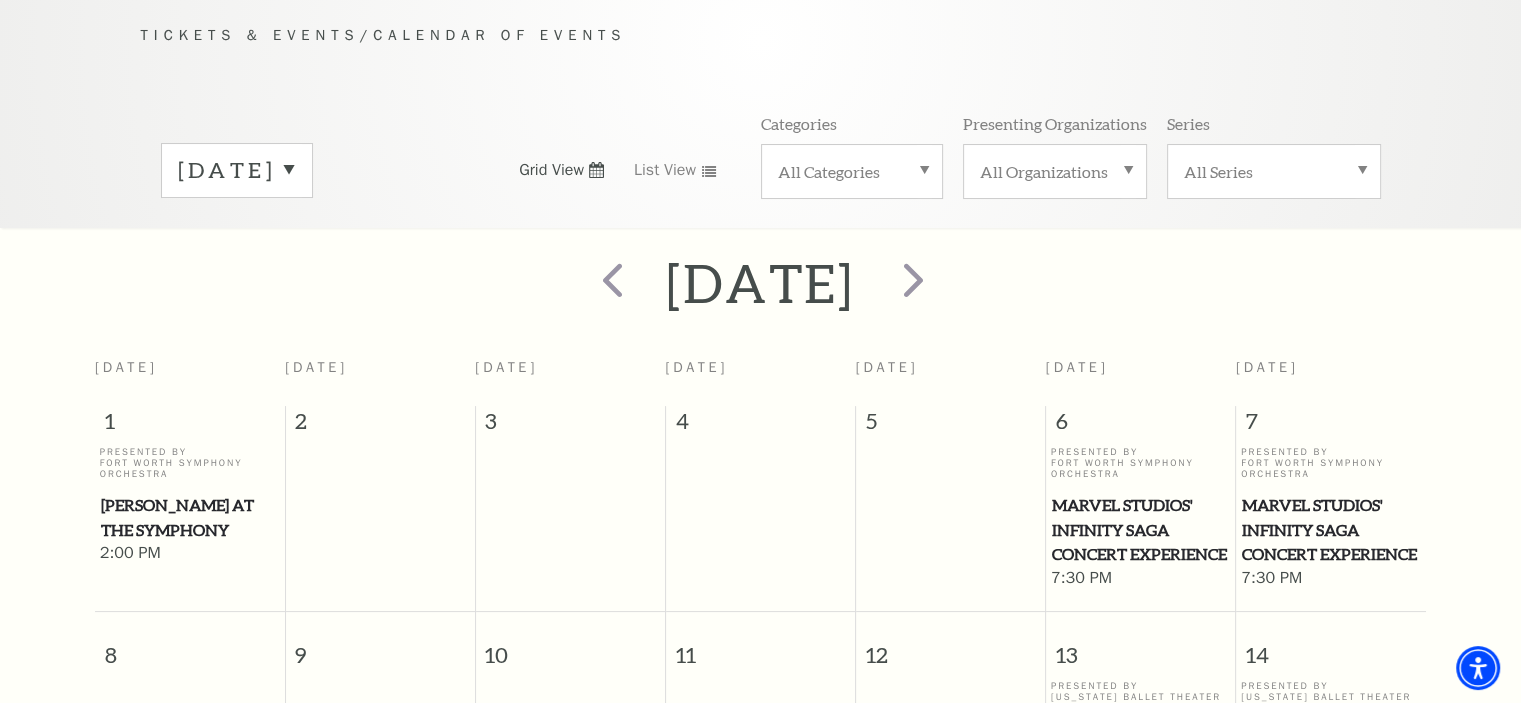 scroll, scrollTop: 160, scrollLeft: 0, axis: vertical 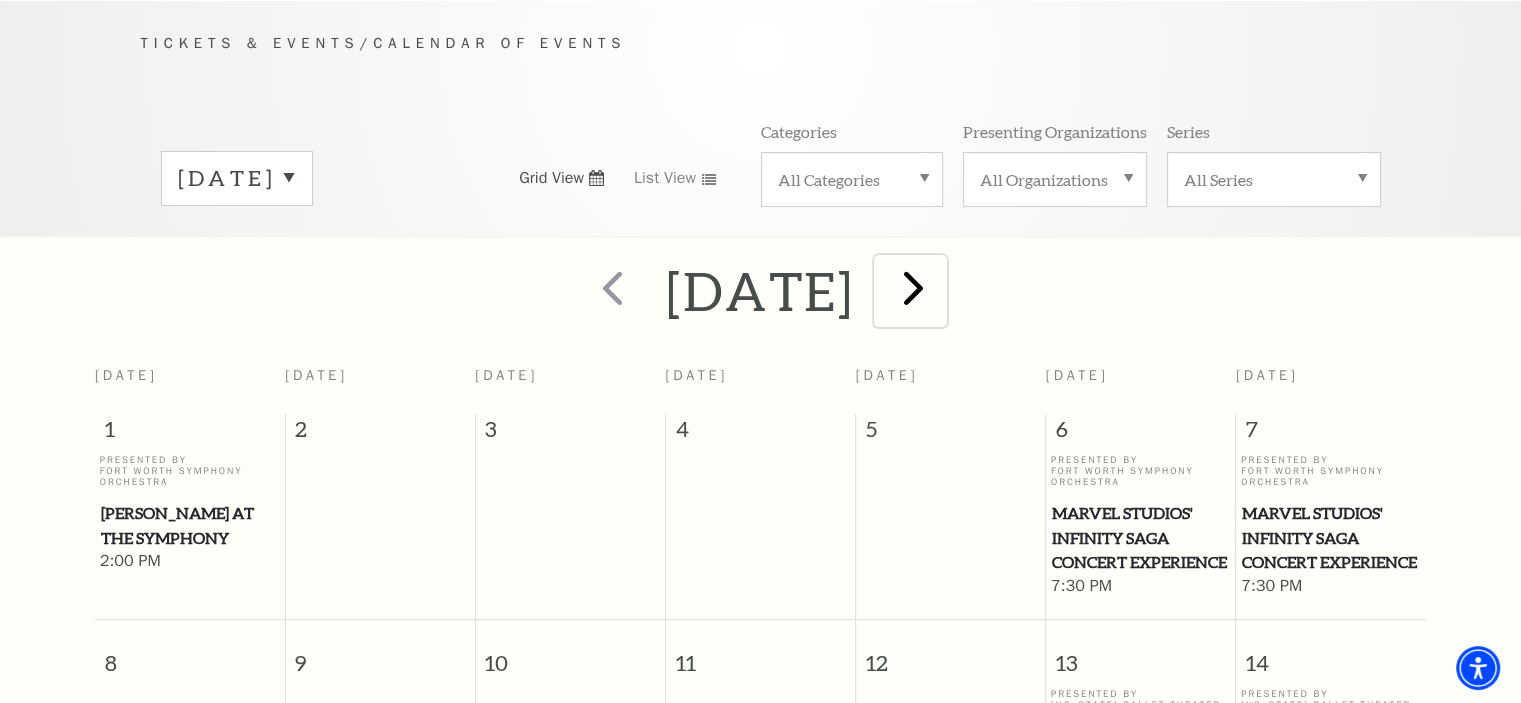 click at bounding box center [913, 287] 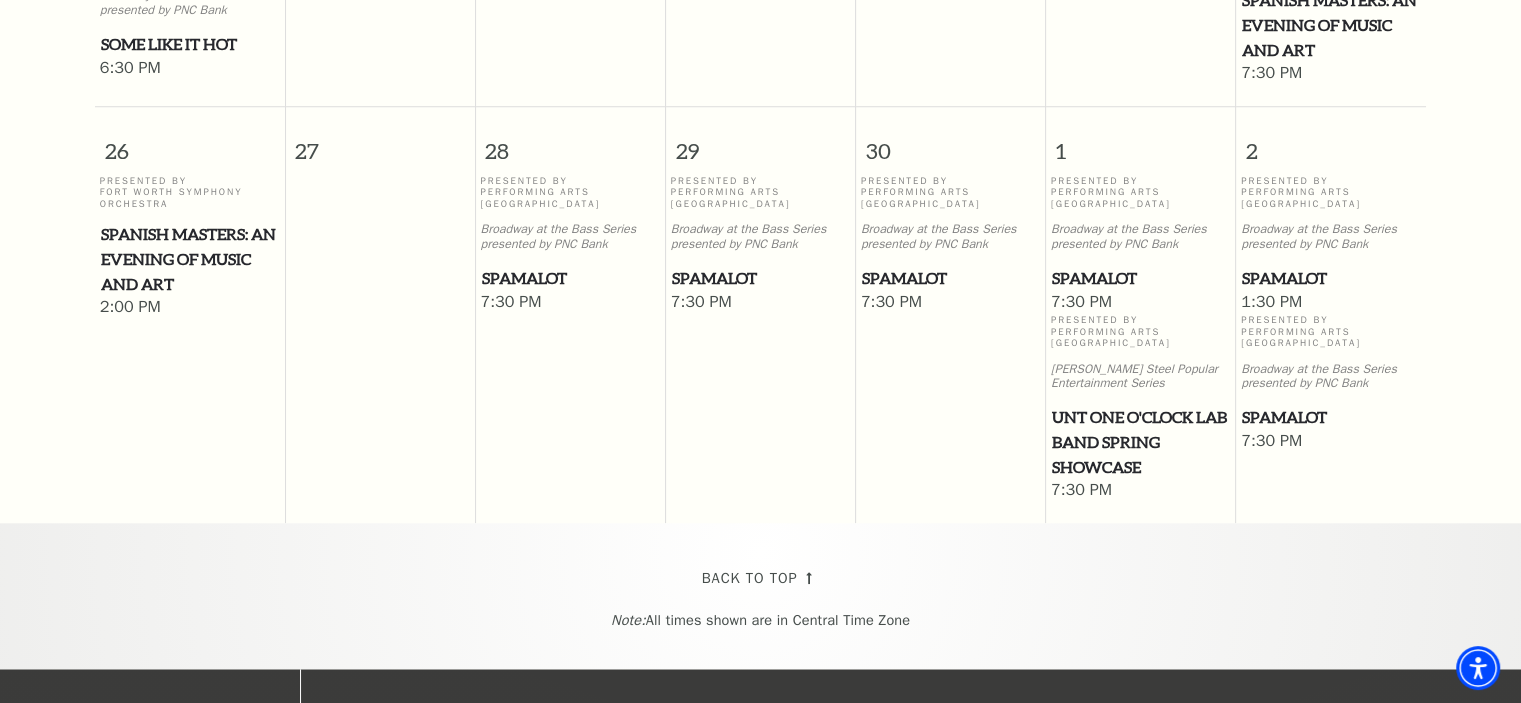 scroll, scrollTop: 1760, scrollLeft: 0, axis: vertical 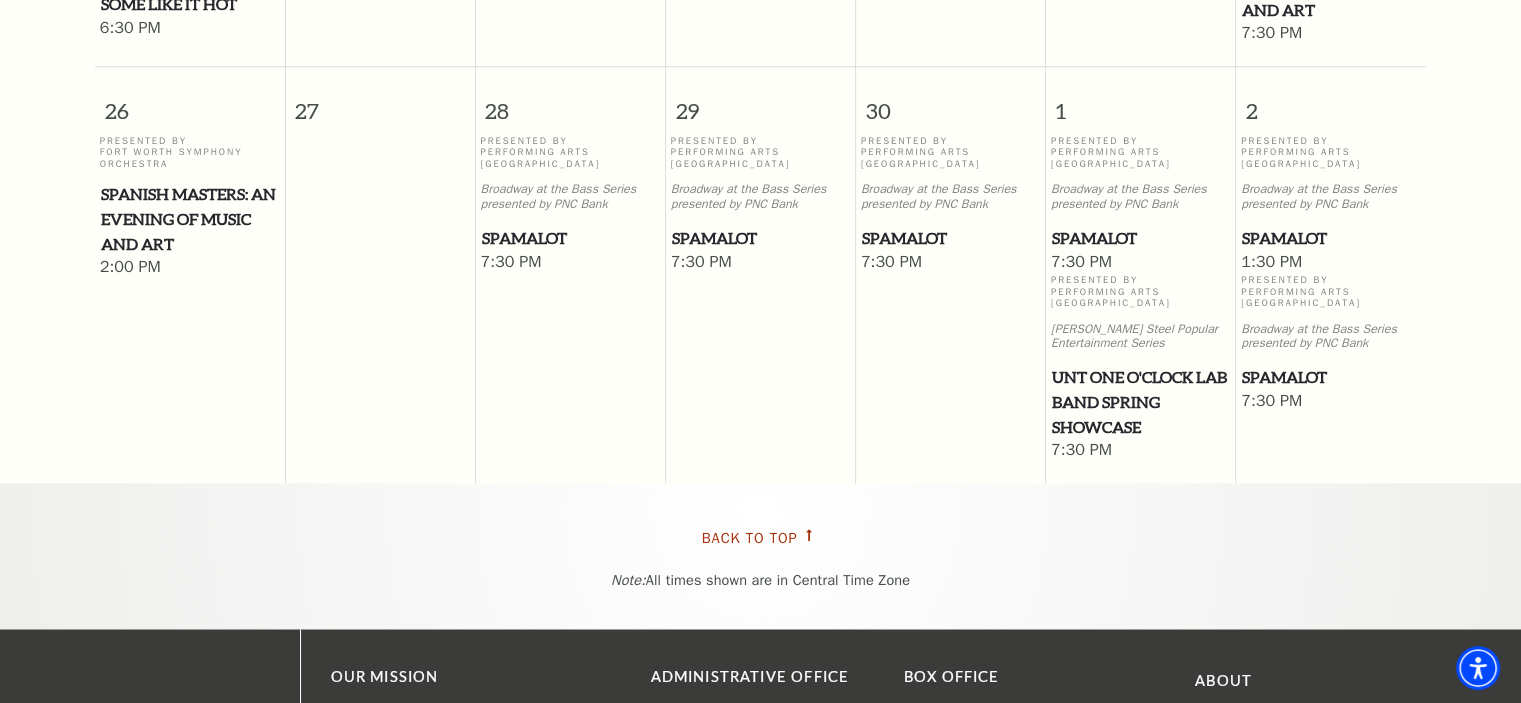 click on "Back To Top" at bounding box center (750, 538) 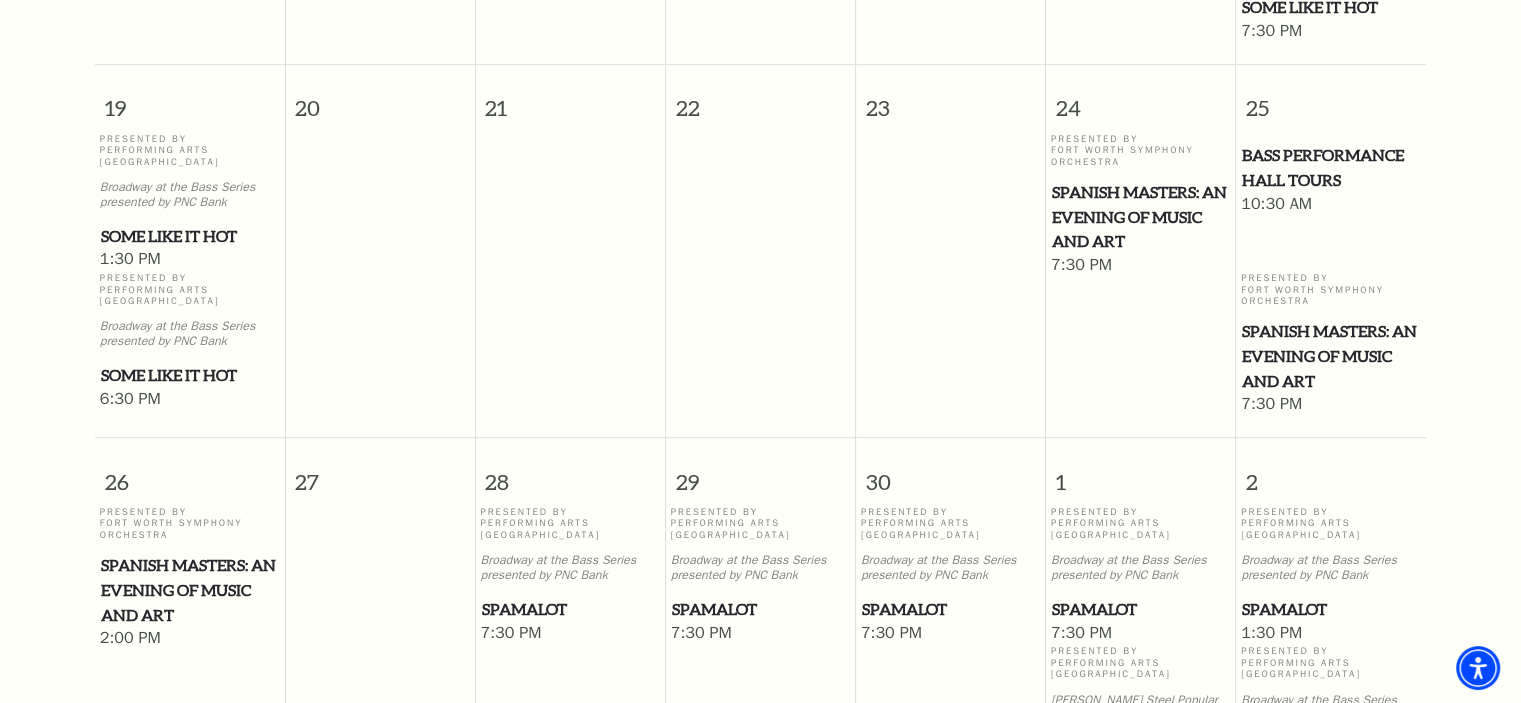 click on "[DATE] [DATE] [DATE] [DATE] [DATE] [DATE] [DATE] [DATE] 29 30 31 1 2 3 4
Presented By Performing Arts [GEOGRAPHIC_DATA]
Broadway at the Bass Series presented by PNC Bank
Back to the Future
1:30 PM
Presented By Performing Arts [GEOGRAPHIC_DATA] Back to the Future 6:30 PM 5 6 7" at bounding box center (760, 13) 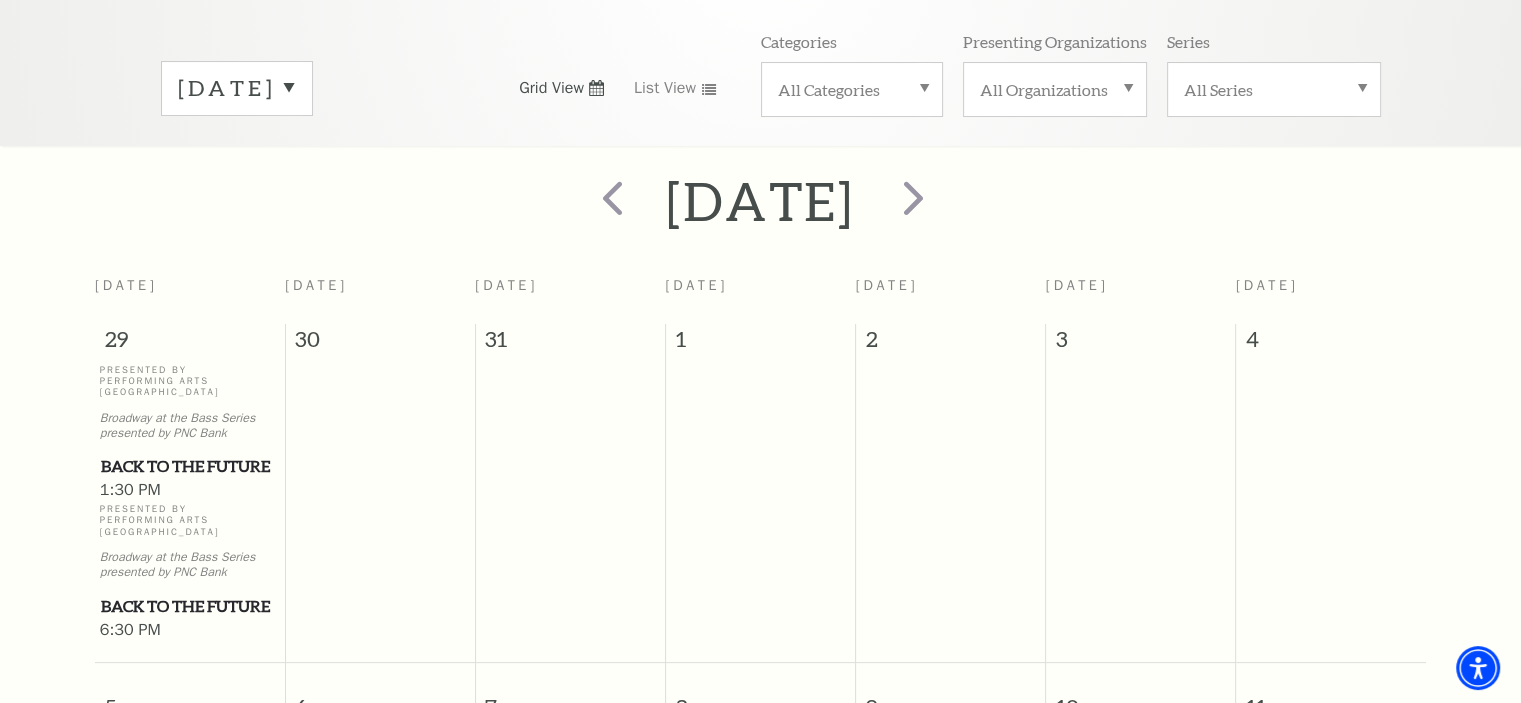 scroll, scrollTop: 160, scrollLeft: 0, axis: vertical 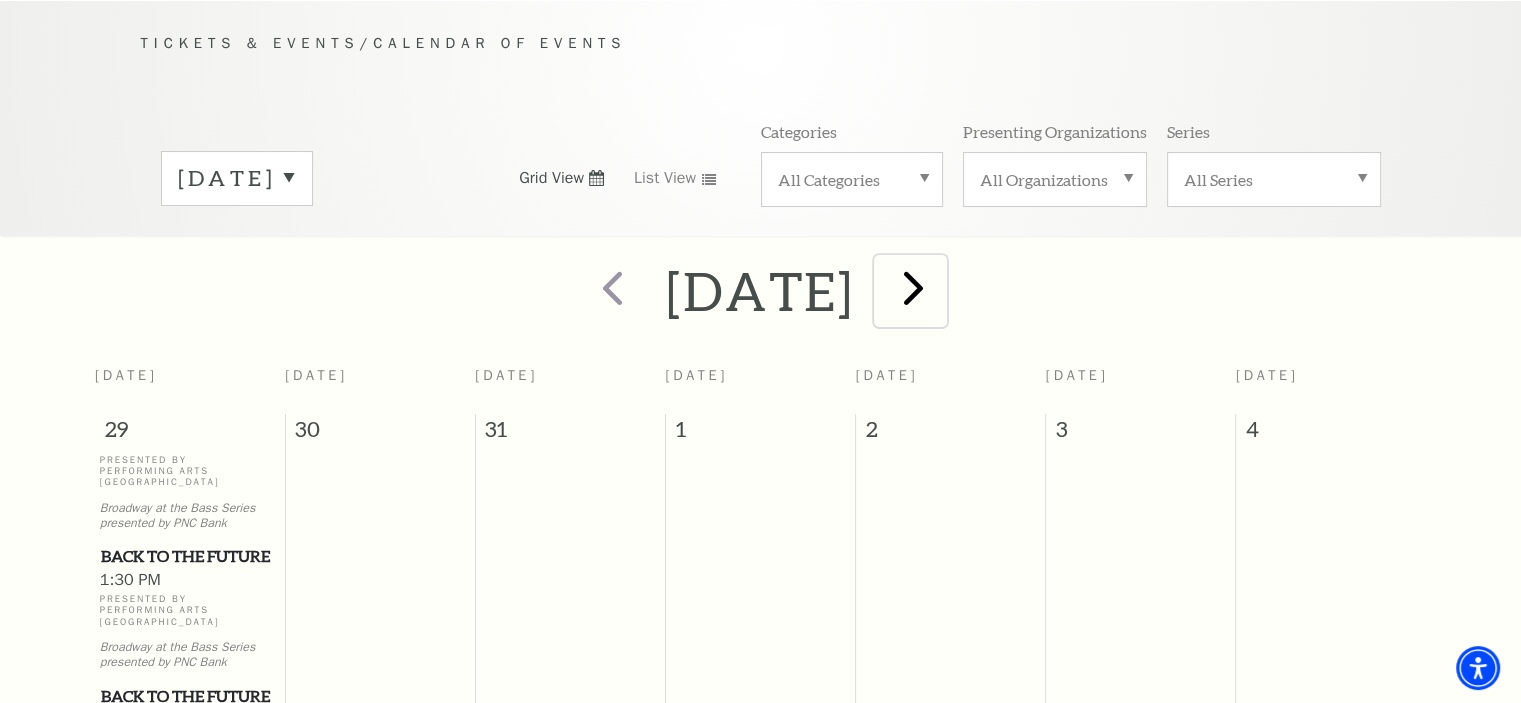 click at bounding box center (913, 287) 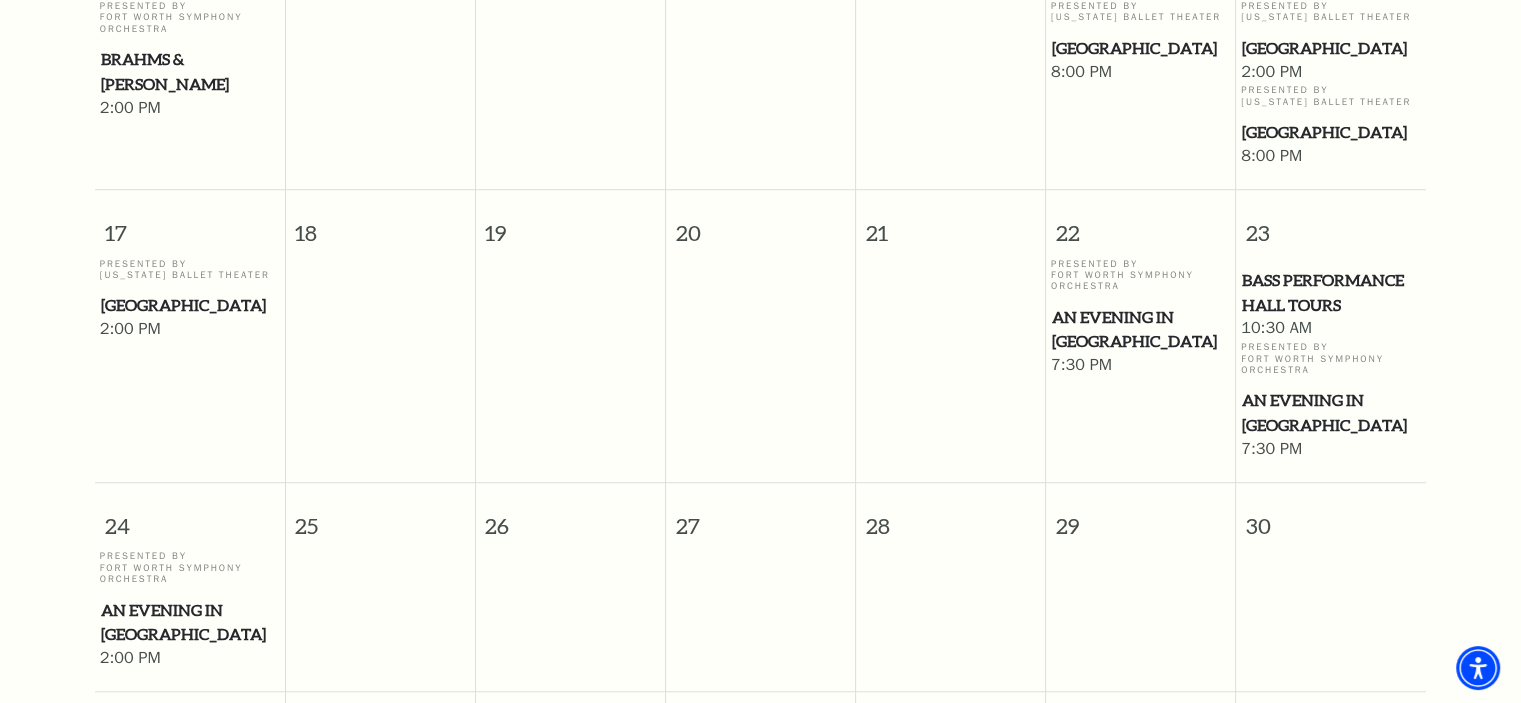 scroll, scrollTop: 1408, scrollLeft: 0, axis: vertical 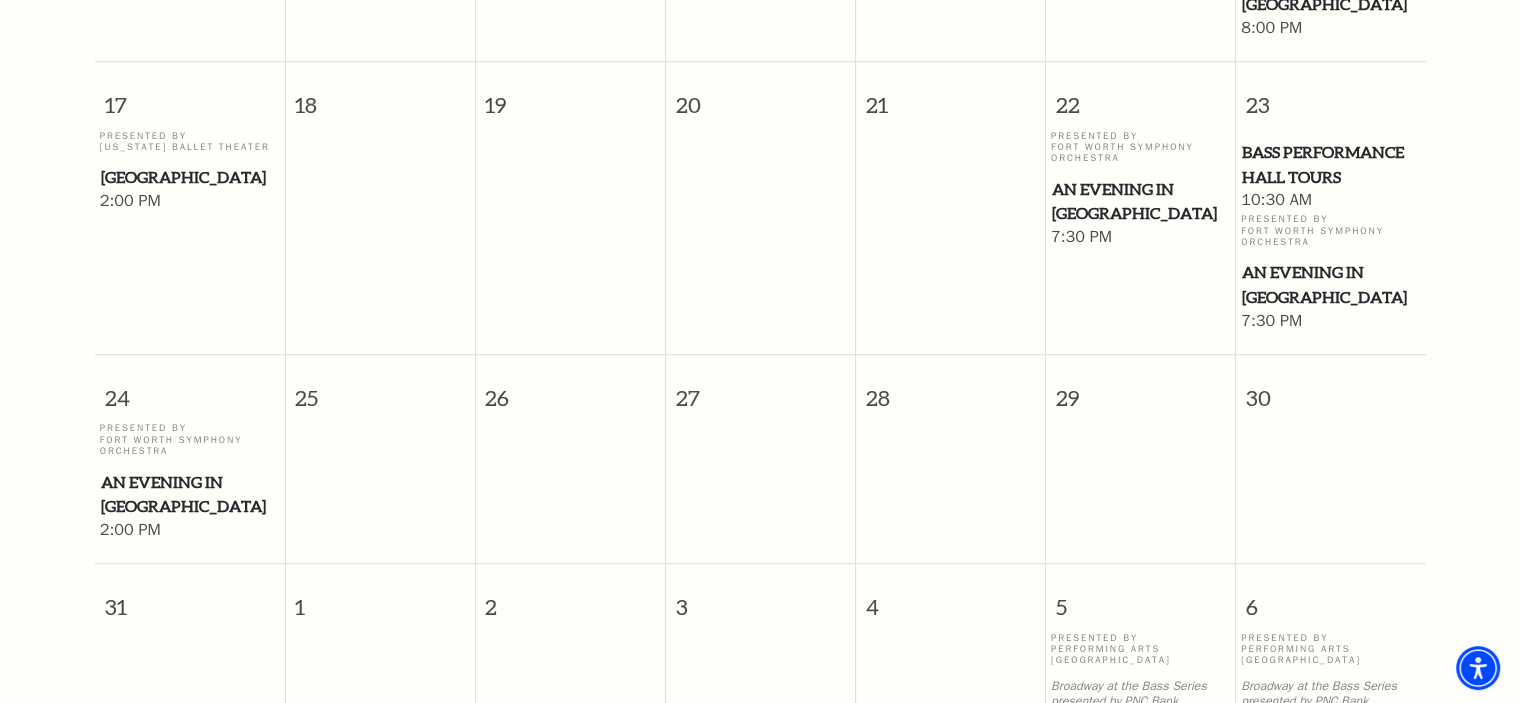 click at bounding box center (951, 233) 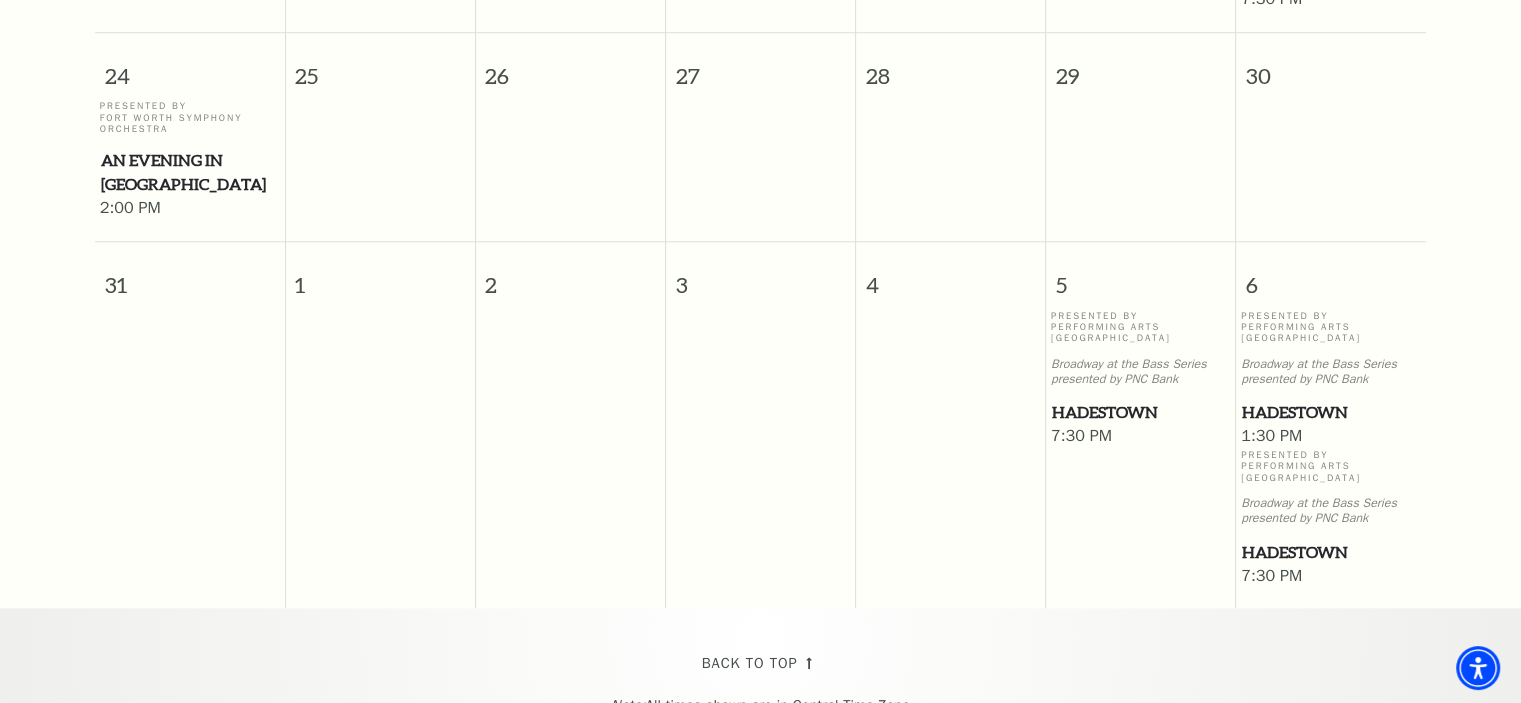 scroll, scrollTop: 1888, scrollLeft: 0, axis: vertical 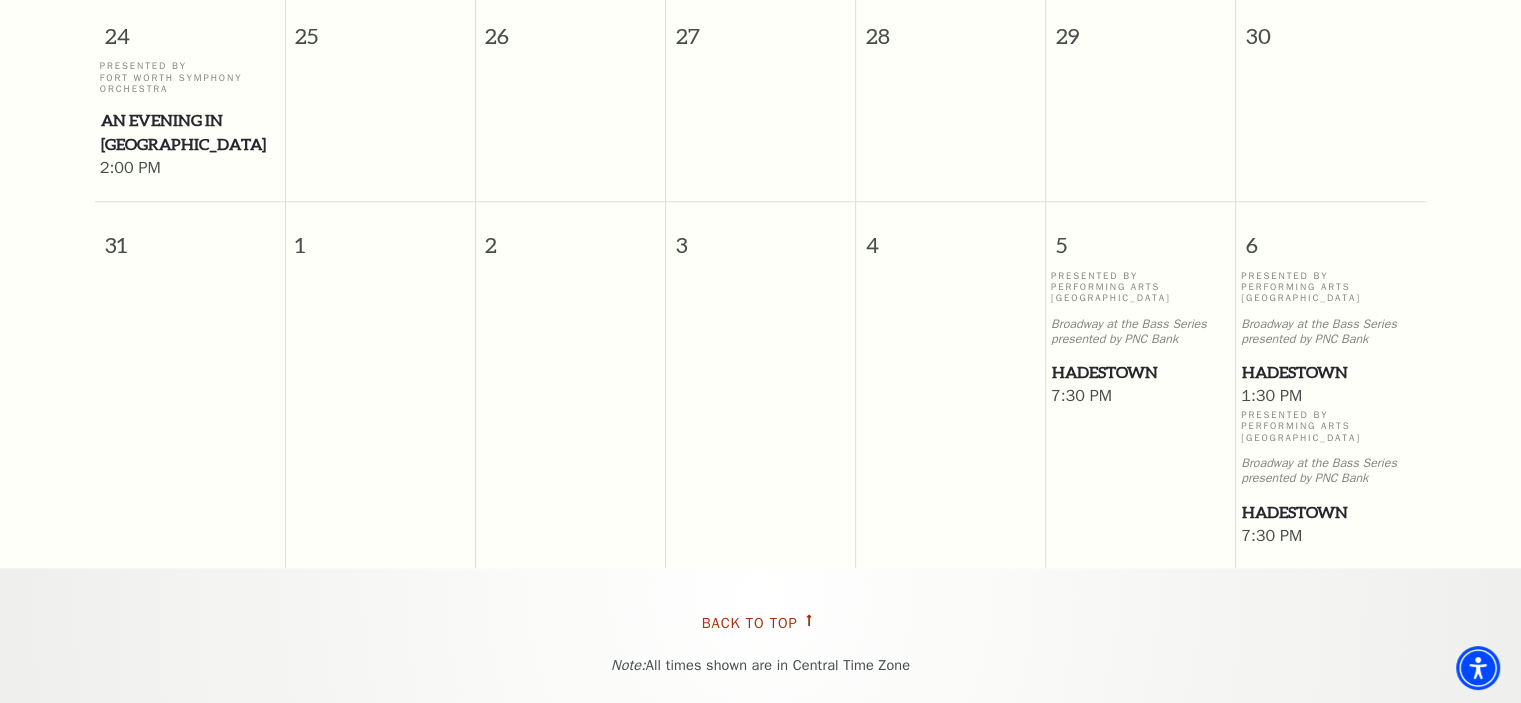 click on "Back To Top" at bounding box center (750, 623) 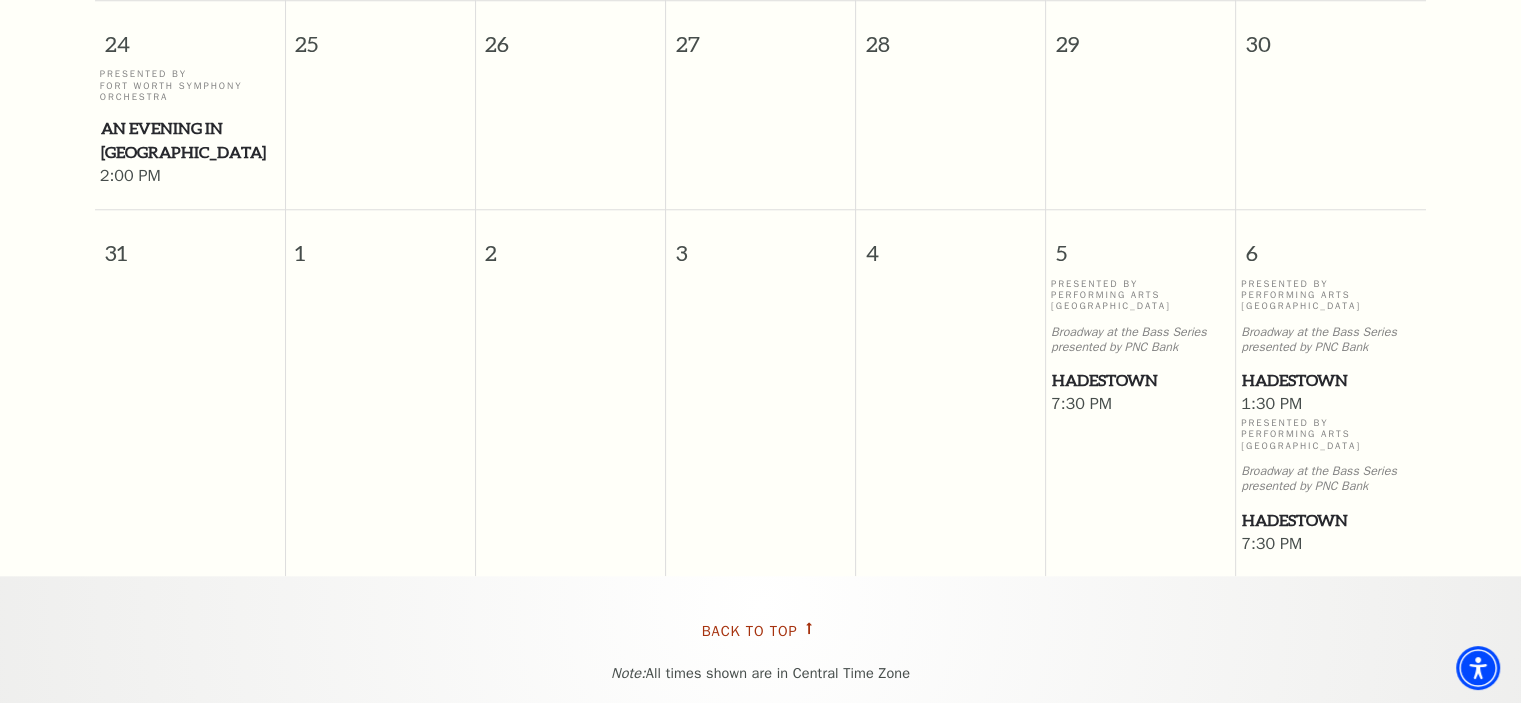scroll, scrollTop: 1920, scrollLeft: 0, axis: vertical 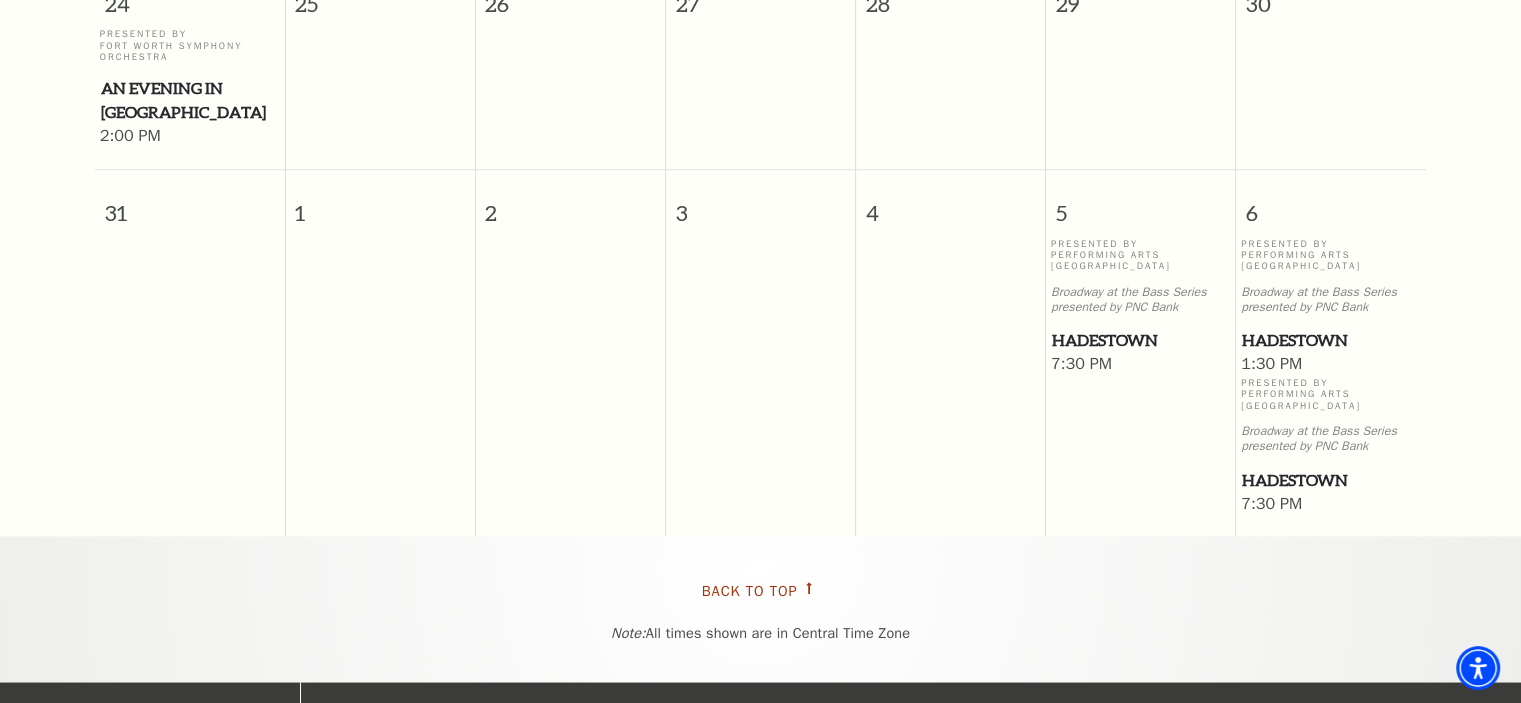 click on "Back To Top" at bounding box center (750, 591) 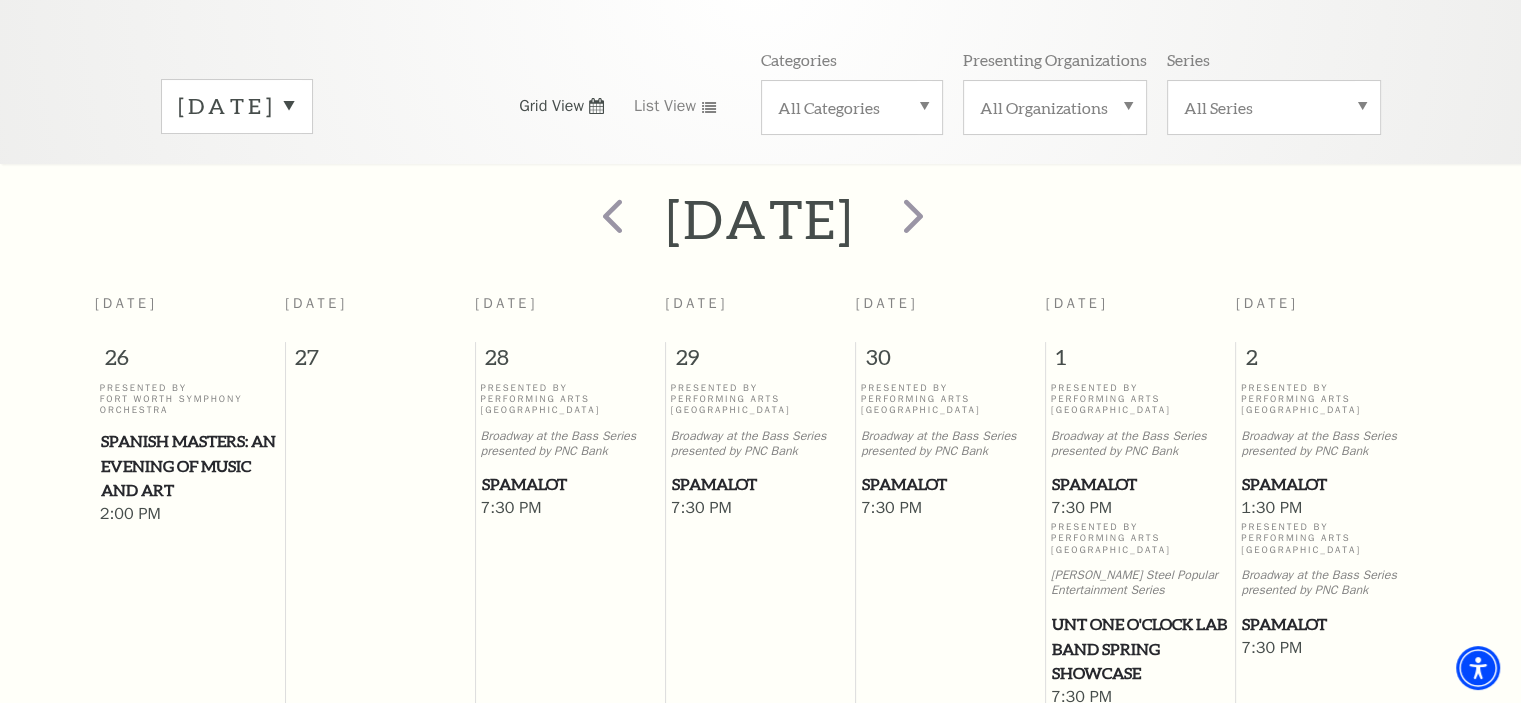 scroll, scrollTop: 160, scrollLeft: 0, axis: vertical 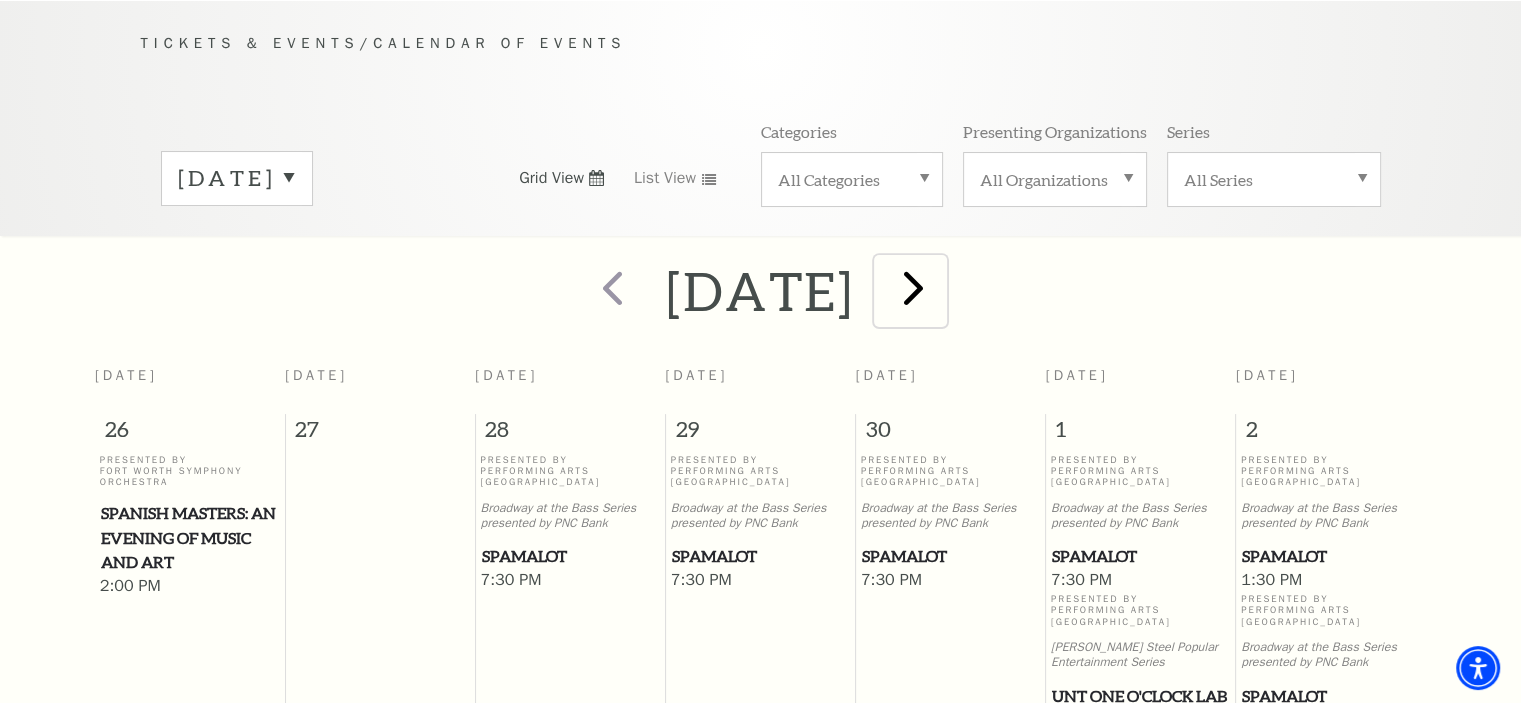 click at bounding box center [913, 287] 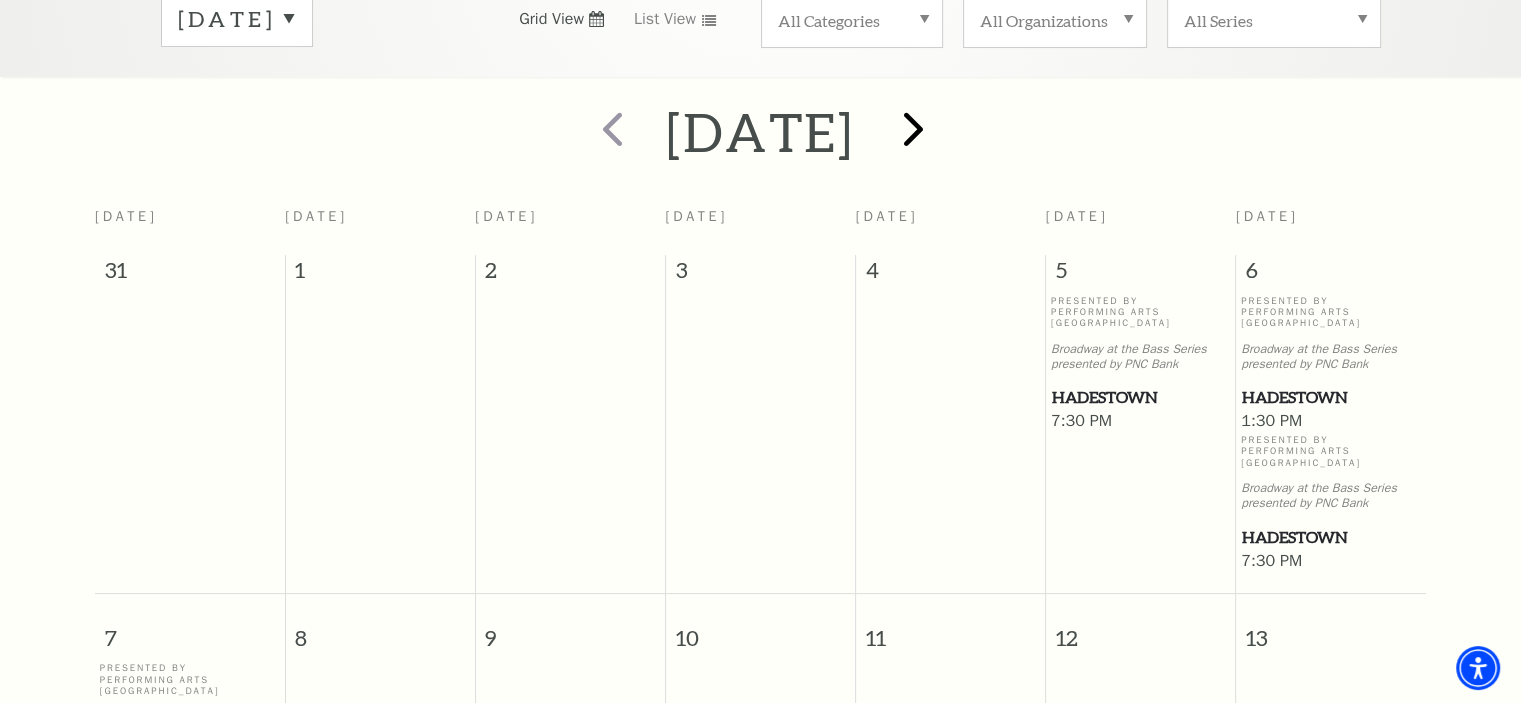 click on "[DATE] [DATE] [DATE] [DATE] [DATE] [DATE] [DATE] 31 1 2 3 4 5 6
Presented By Performing Arts [GEOGRAPHIC_DATA]
Broadway at the Bass Series presented by PNC Bank
[GEOGRAPHIC_DATA]
7:30 PM
Presented By Performing Arts [GEOGRAPHIC_DATA] at the Bass Series presented by PNC Bank 1:30 PM" at bounding box center [760, 990] 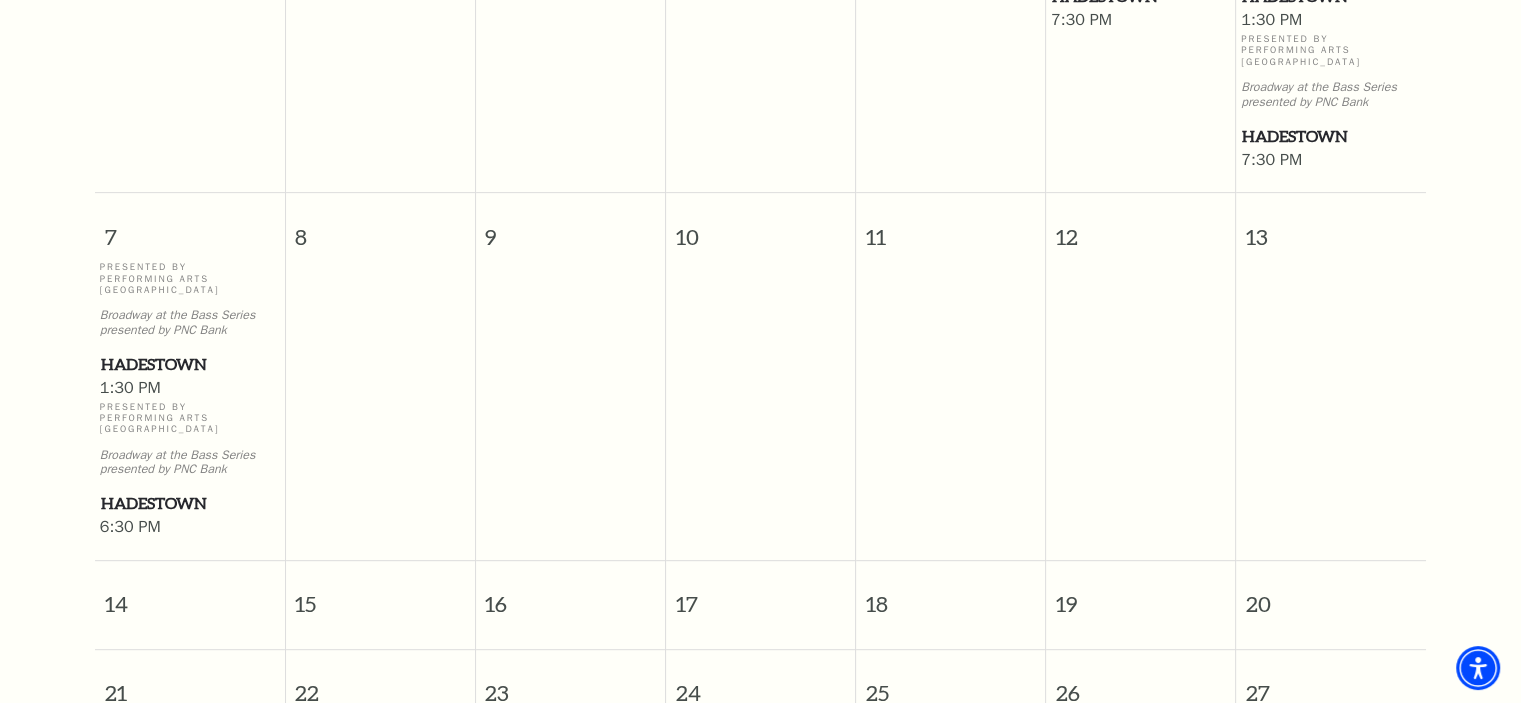 click at bounding box center (951, 401) 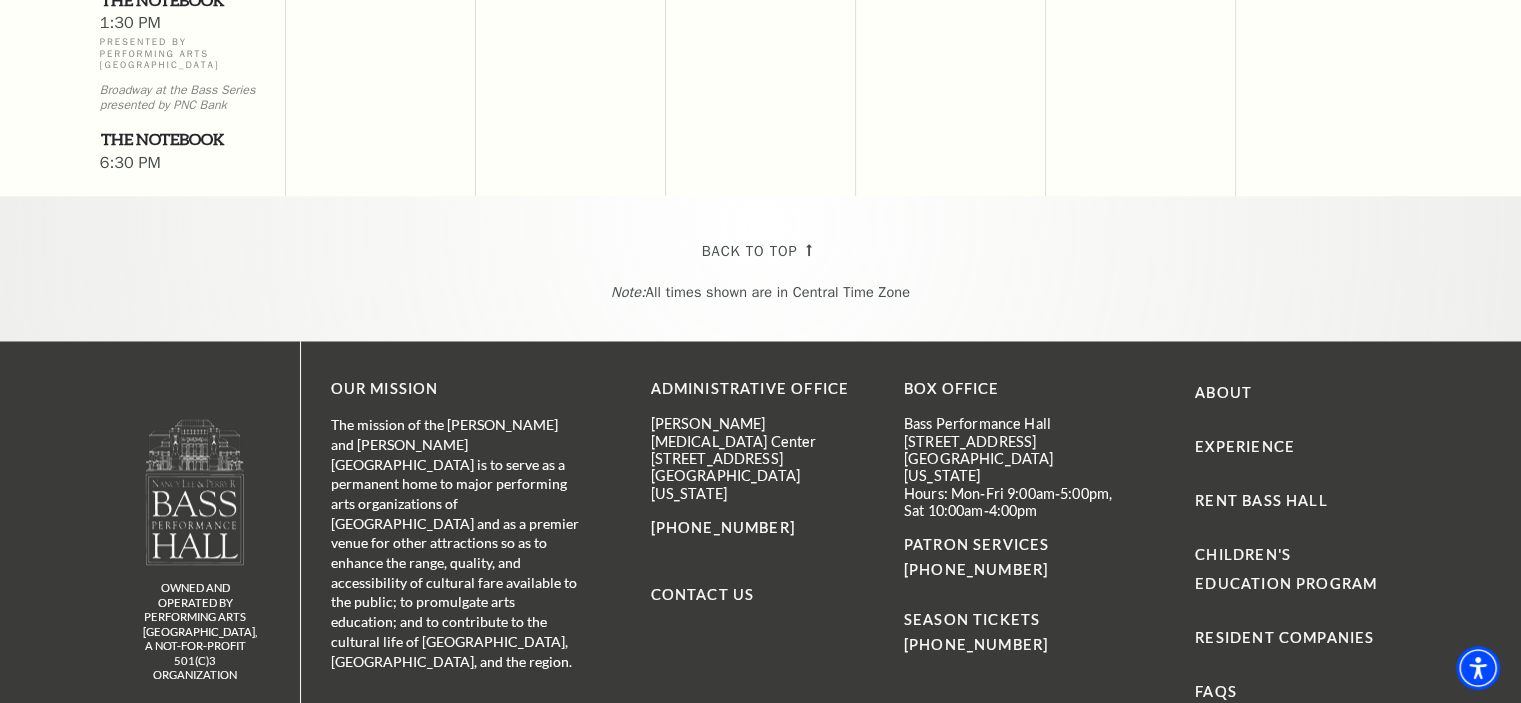 scroll, scrollTop: 1960, scrollLeft: 0, axis: vertical 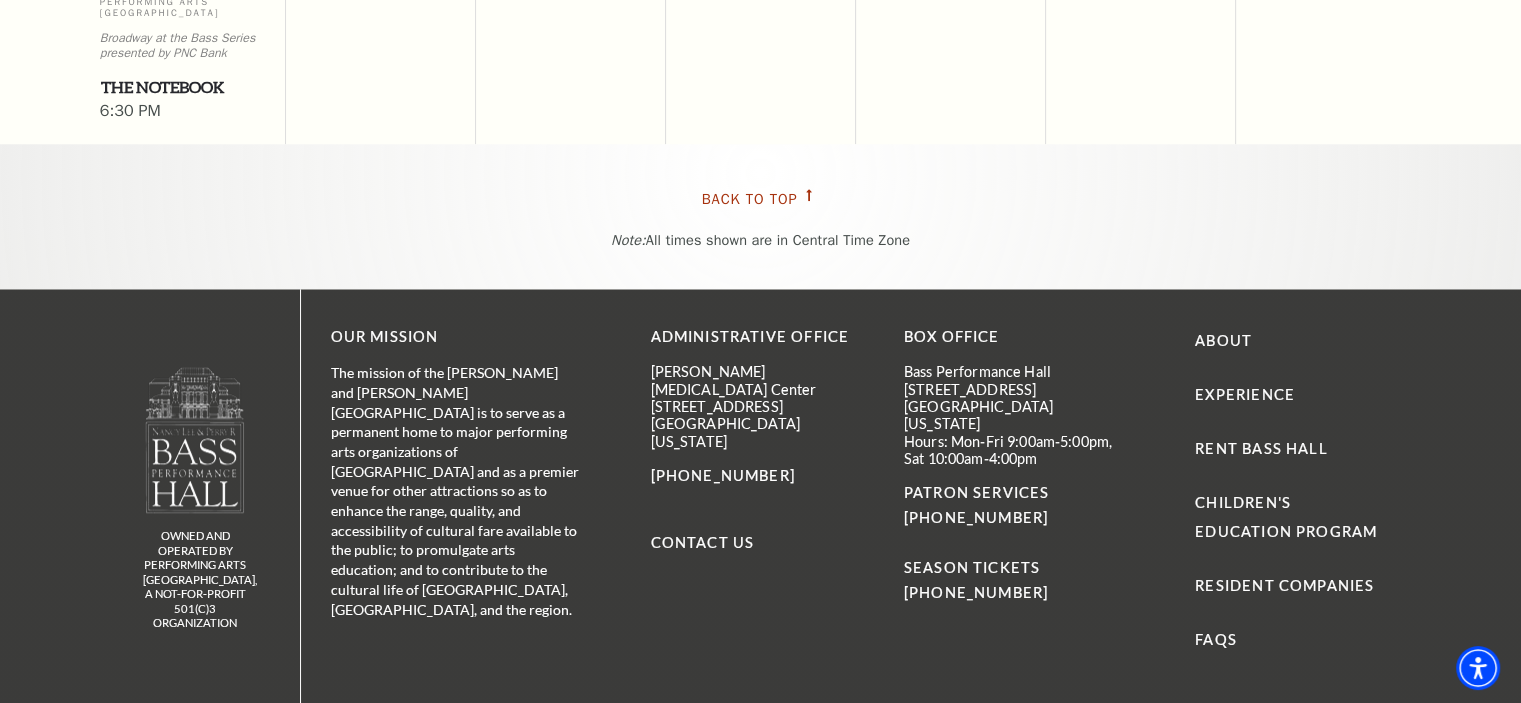 click on "Back To Top" at bounding box center (750, 199) 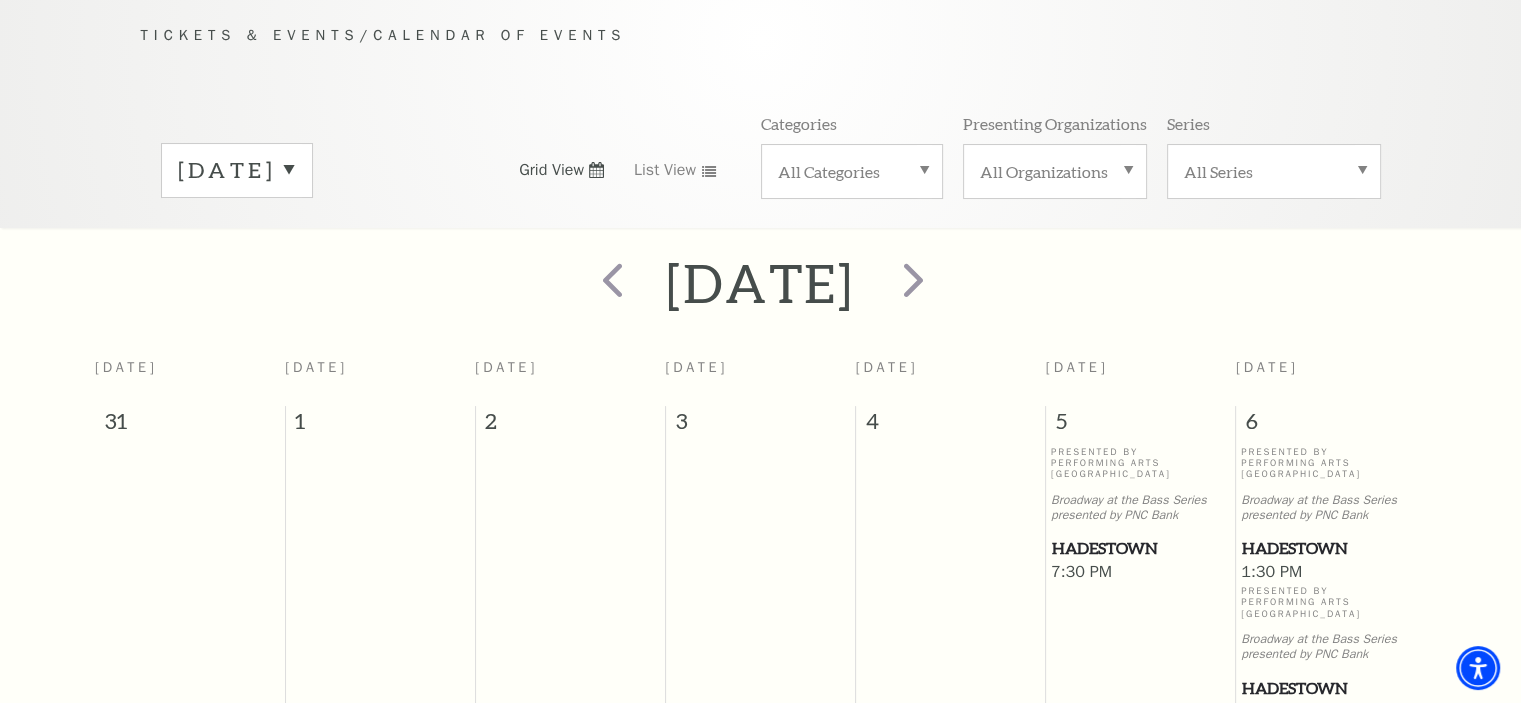 scroll, scrollTop: 160, scrollLeft: 0, axis: vertical 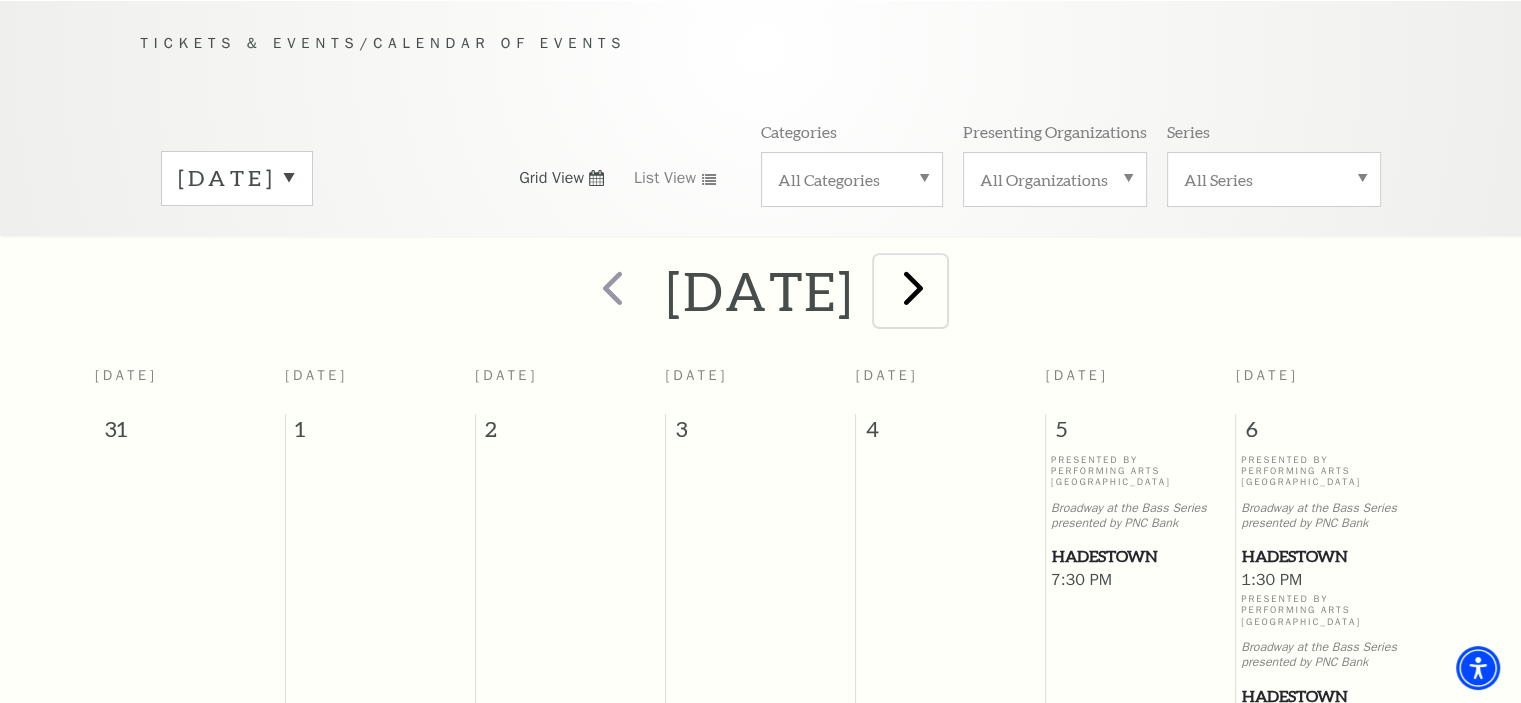 click at bounding box center [913, 287] 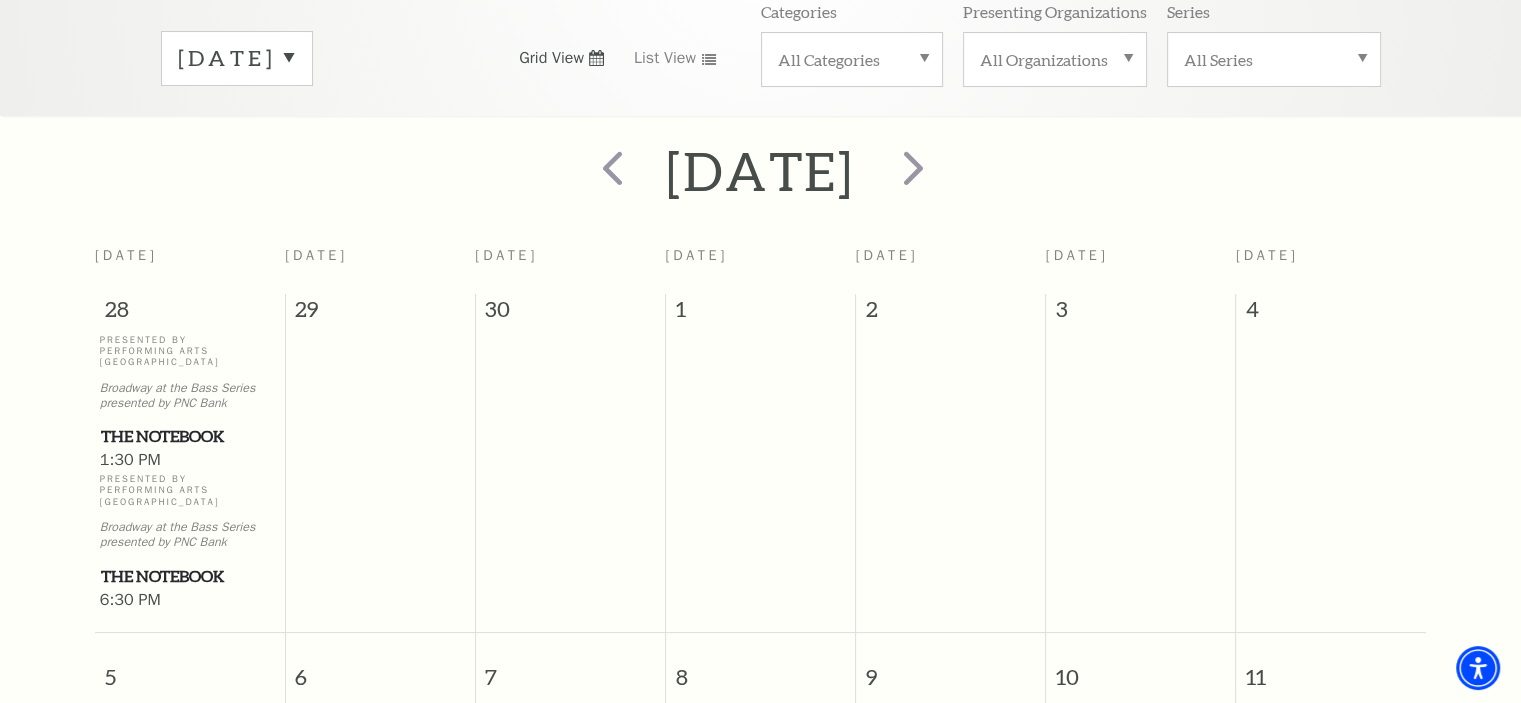 click on "[DATE]" at bounding box center [951, 264] 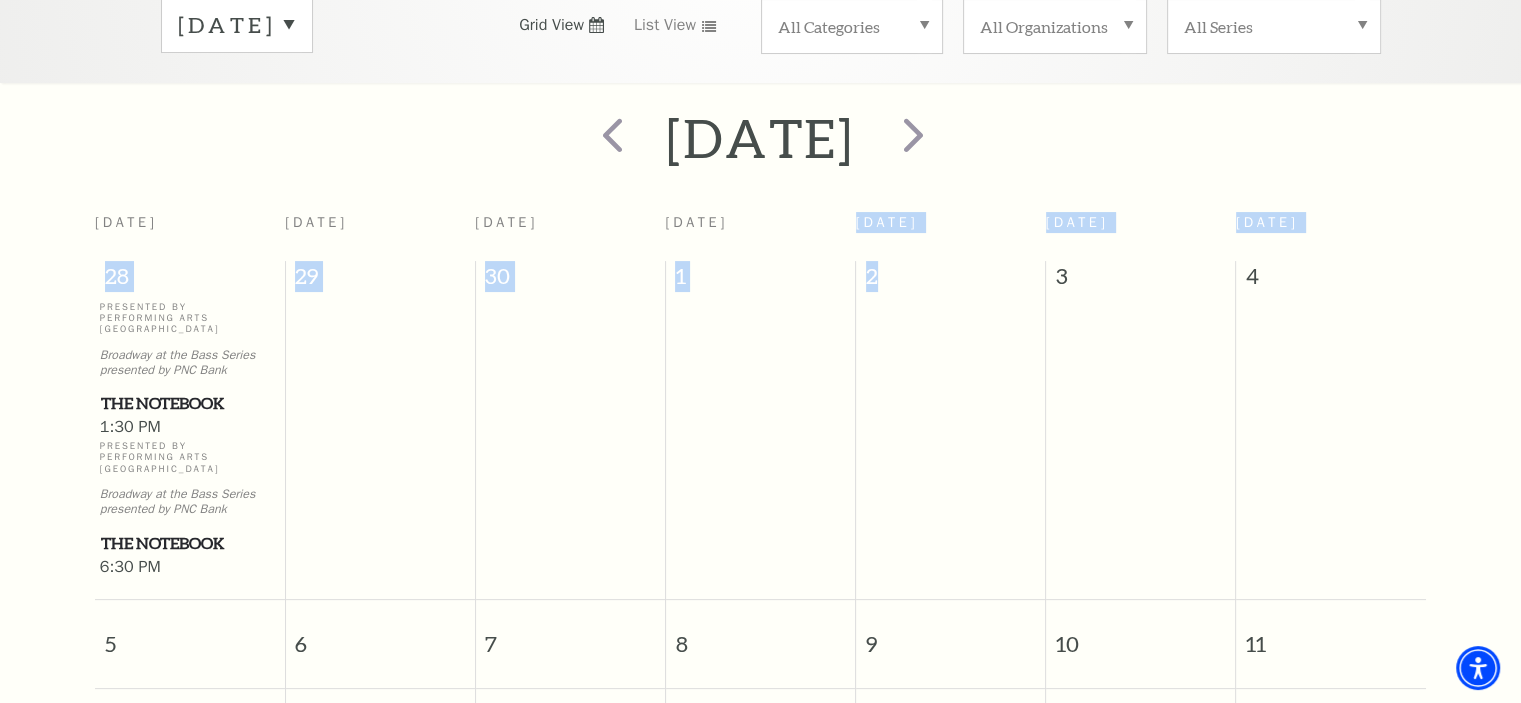 click on "[DATE] [DATE] [DATE] [DATE] [DATE] [DATE] [DATE] 28 29 30 1 2 3 4
Presented By Performing Arts [GEOGRAPHIC_DATA]
Broadway at the Bass Series presented by PNC Bank
The Notebook
1:30 PM
Presented By Performing Arts [GEOGRAPHIC_DATA] at the Bass Series presented by PNC Bank 5" at bounding box center [760, 996] 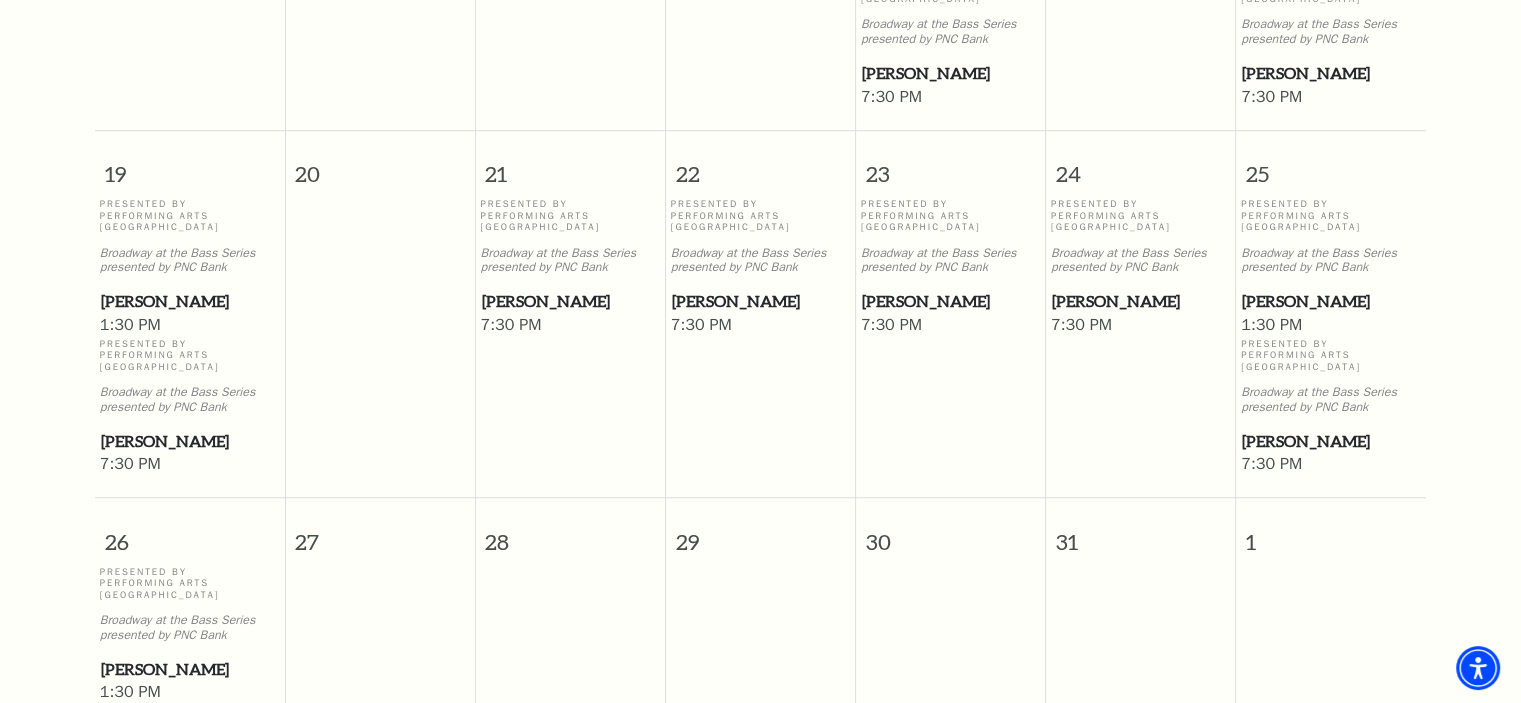 scroll, scrollTop: 1240, scrollLeft: 0, axis: vertical 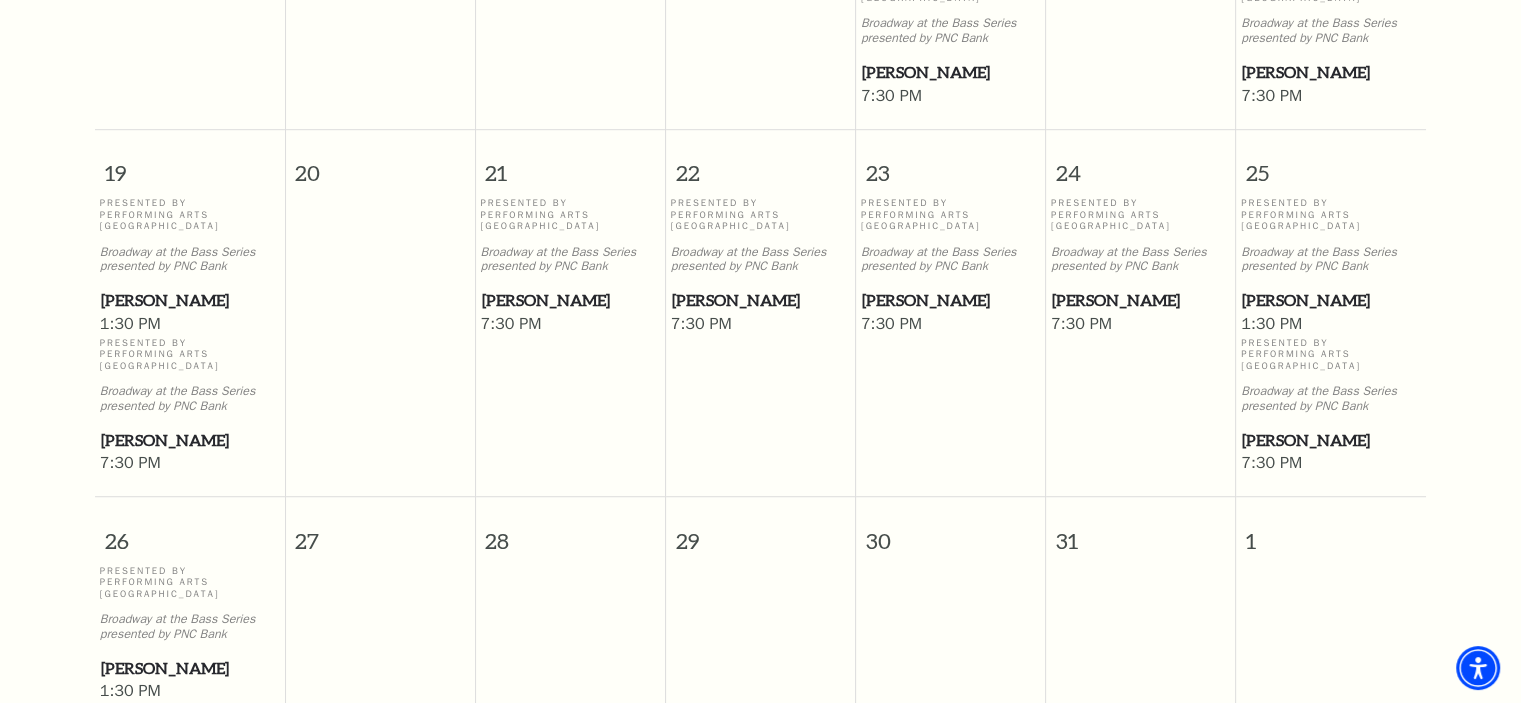 click on "[PERSON_NAME]" at bounding box center [951, 300] 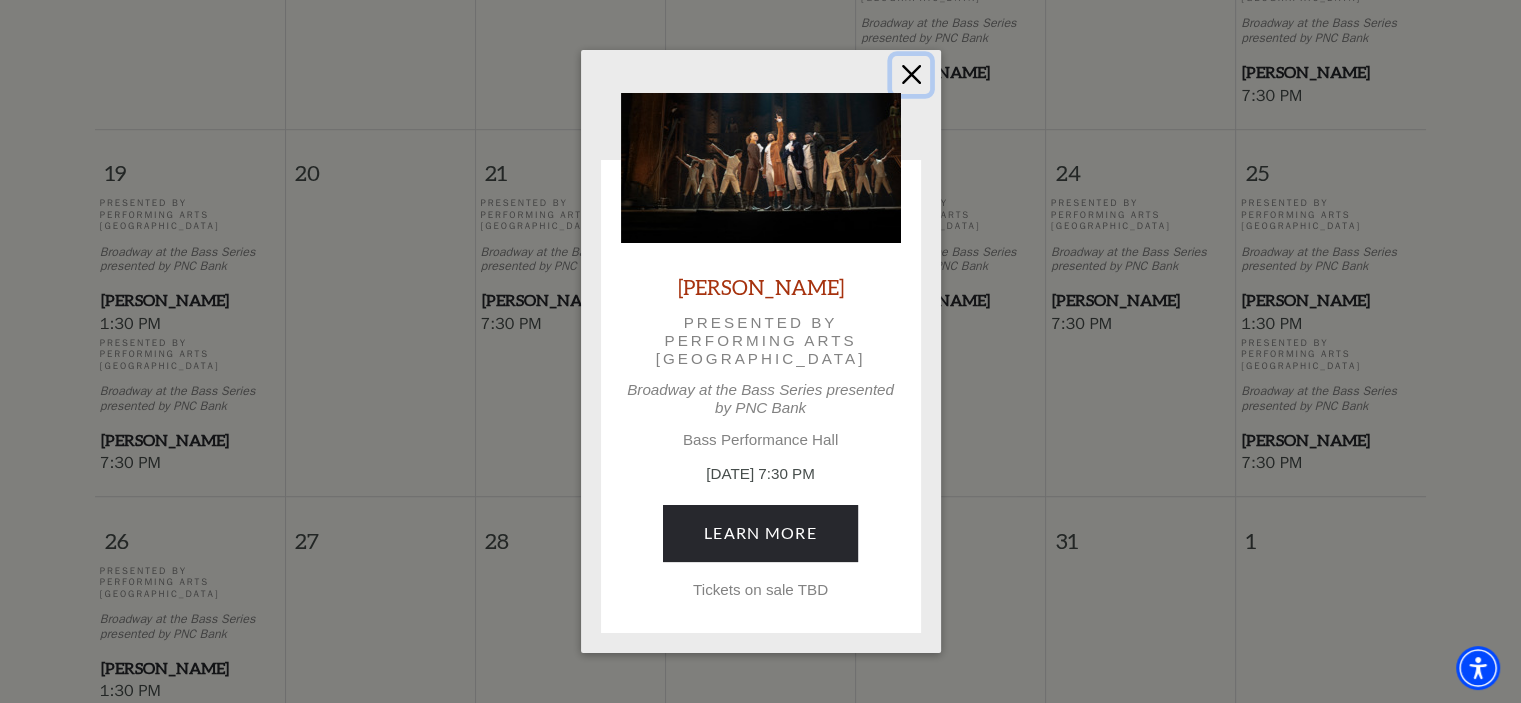 click at bounding box center [911, 75] 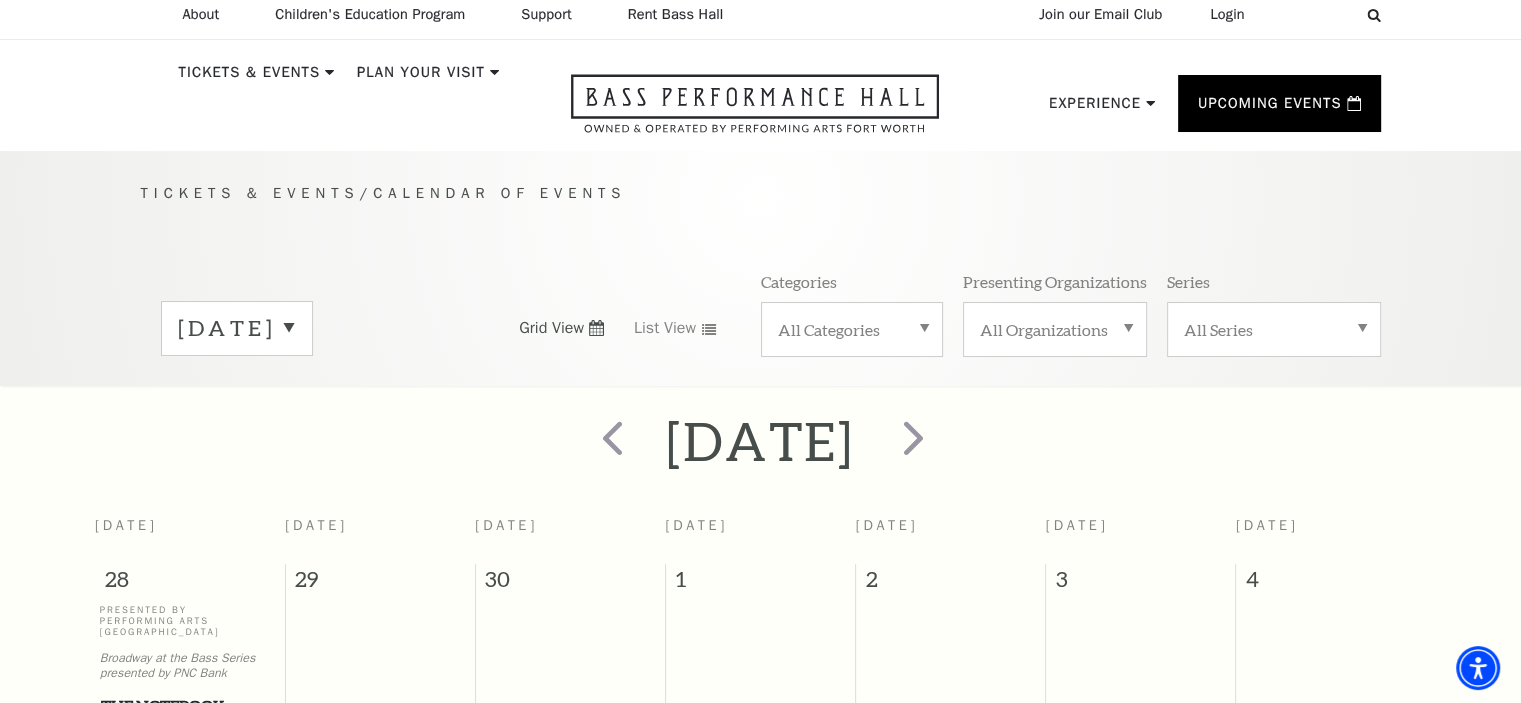 scroll, scrollTop: 8, scrollLeft: 0, axis: vertical 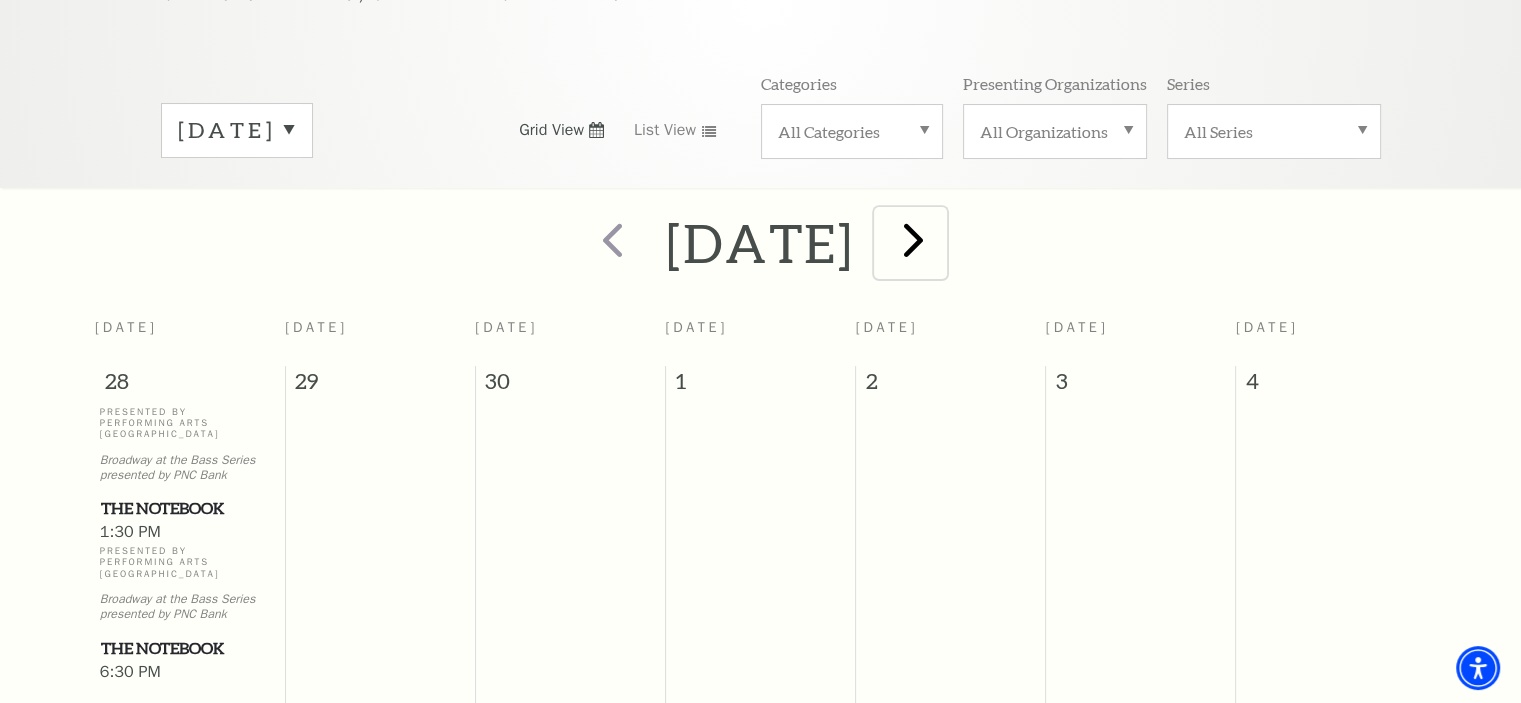 click at bounding box center (913, 239) 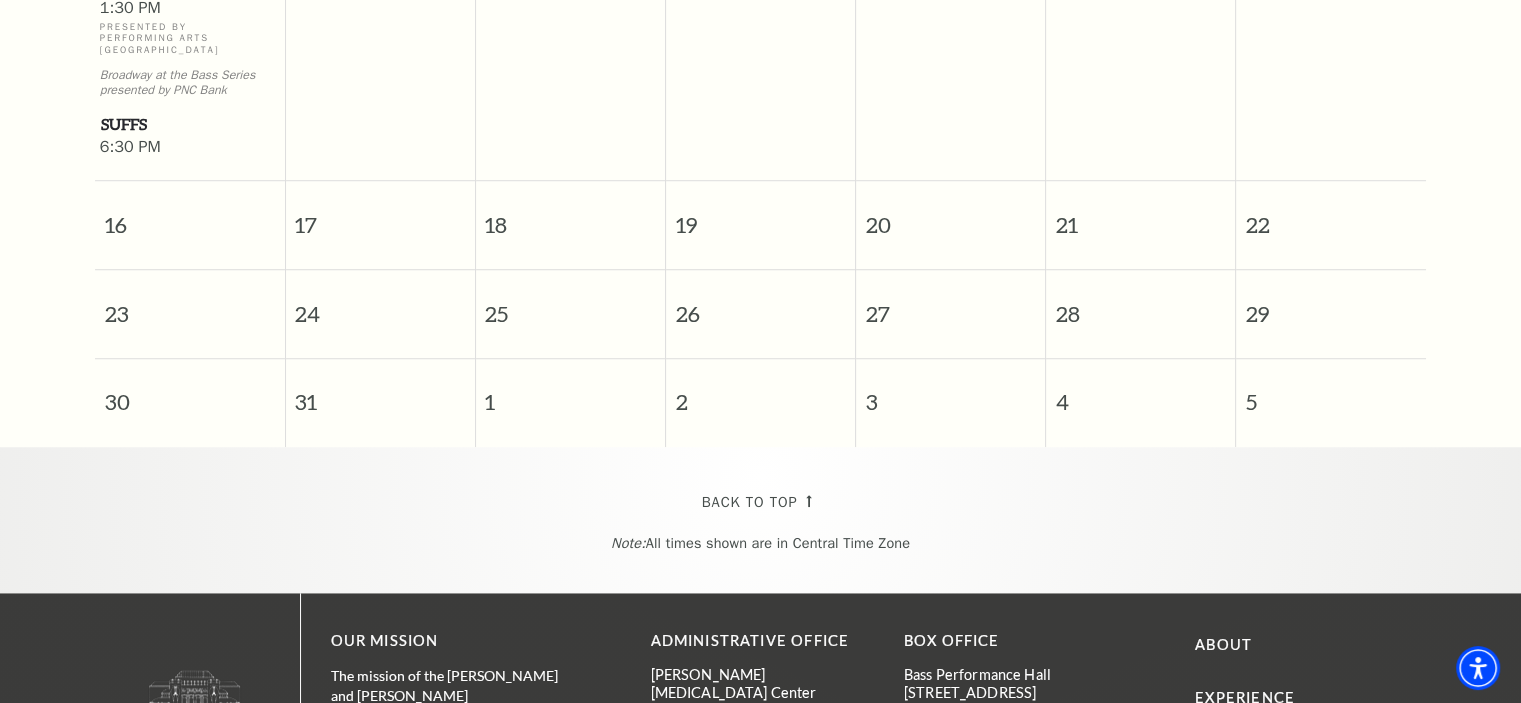 scroll, scrollTop: 1627, scrollLeft: 0, axis: vertical 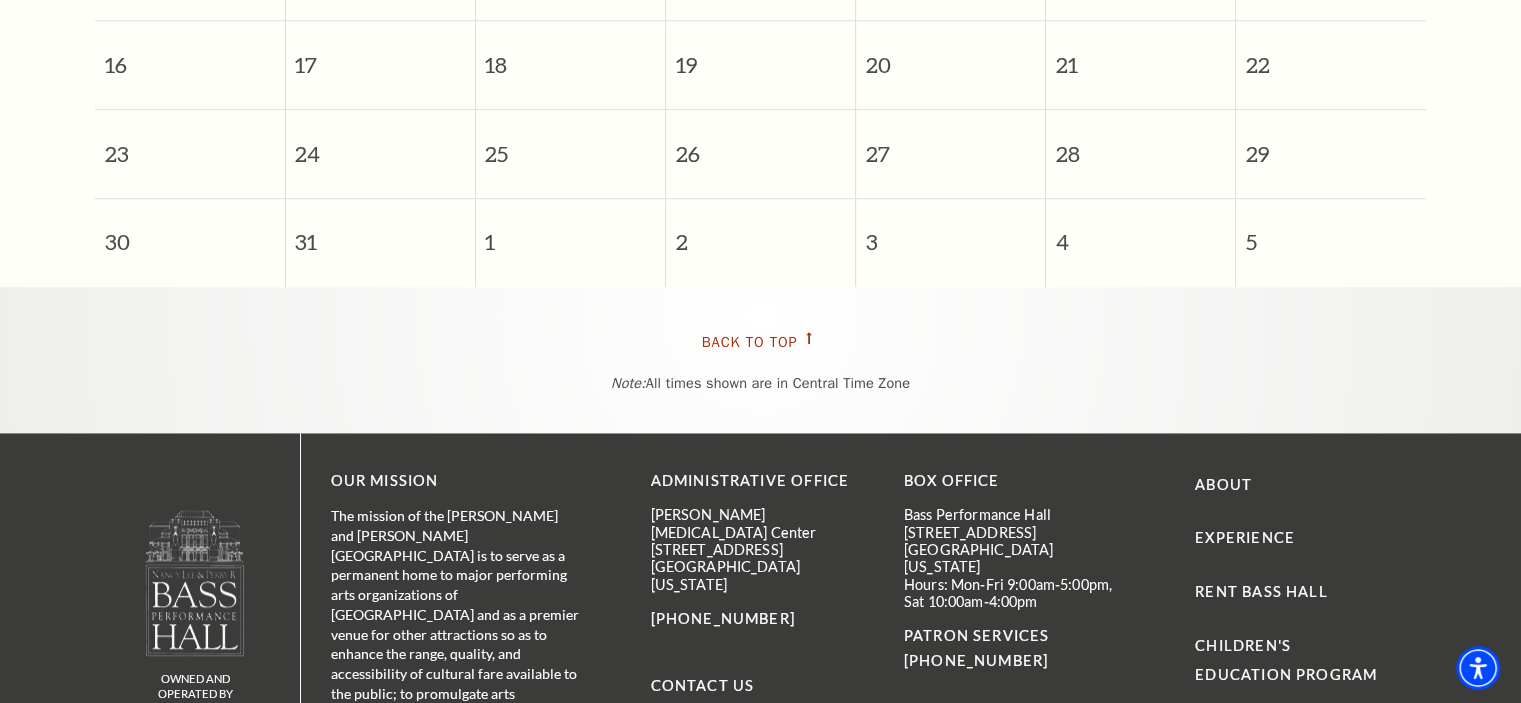 click on "Back To Top" at bounding box center (750, 342) 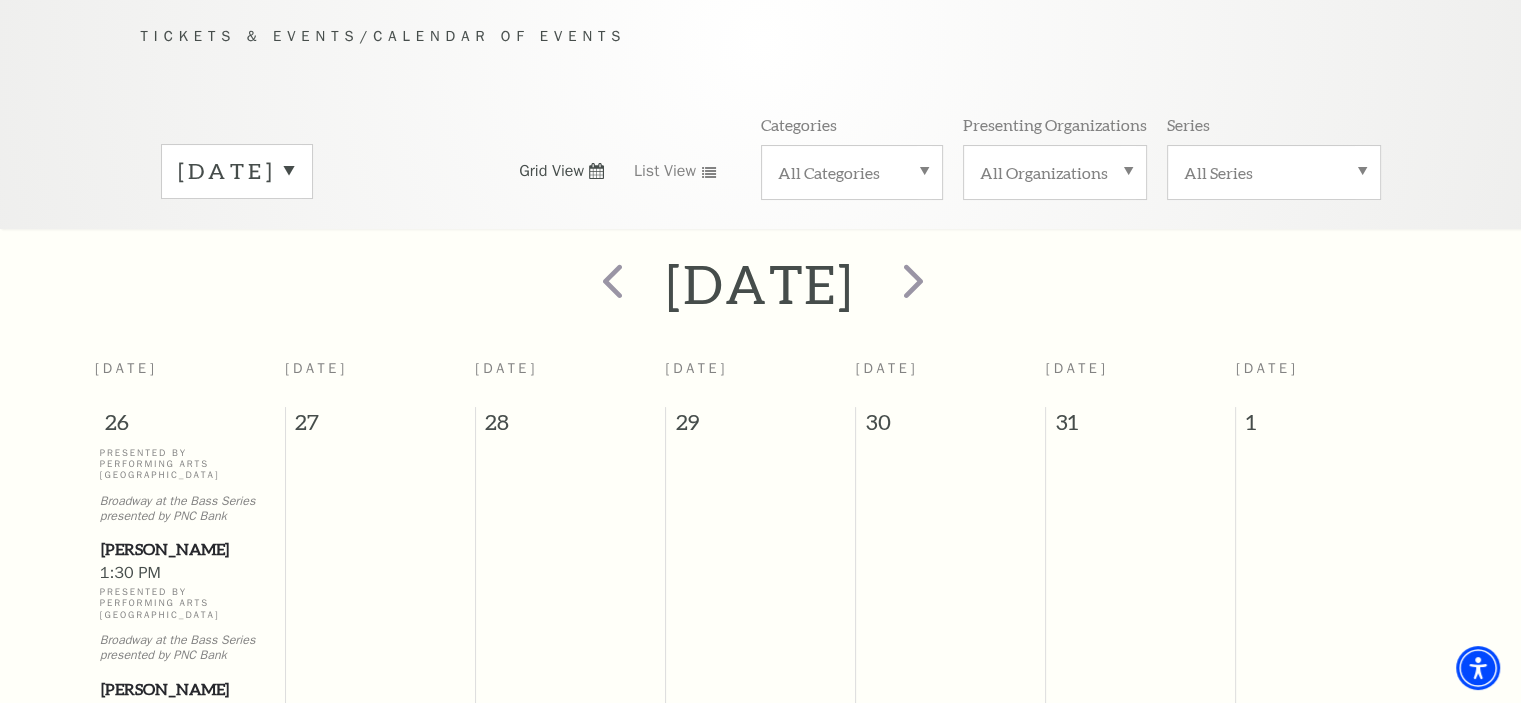 scroll, scrollTop: 160, scrollLeft: 0, axis: vertical 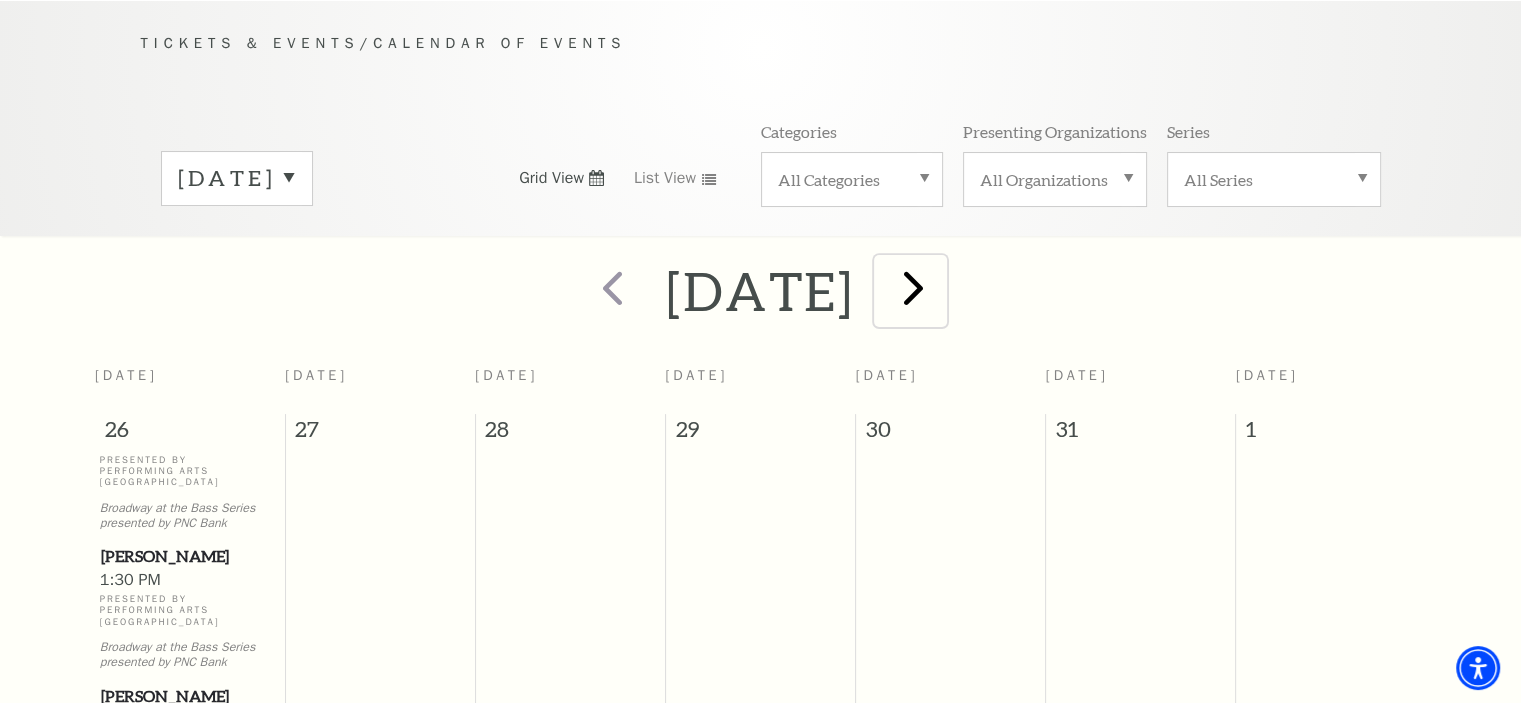 click at bounding box center (913, 287) 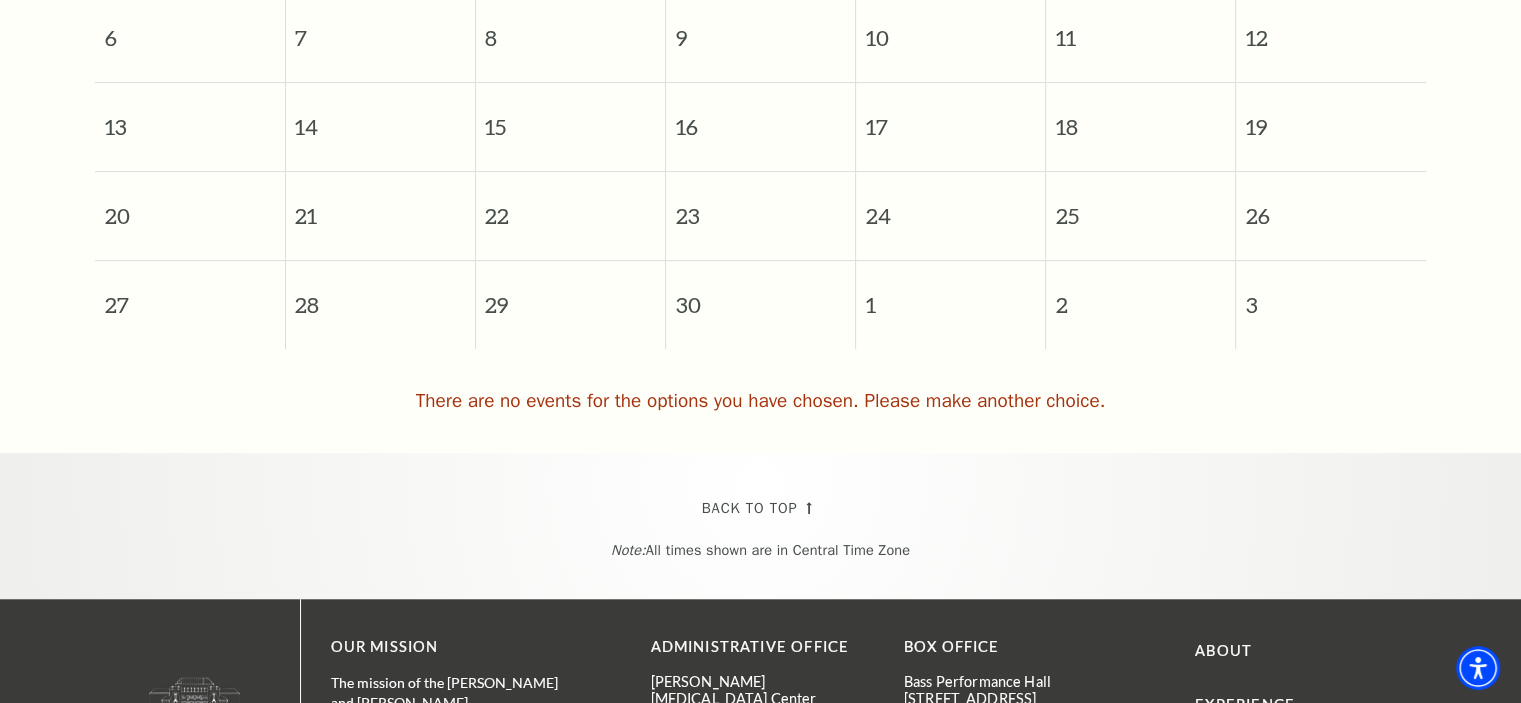 scroll, scrollTop: 733, scrollLeft: 0, axis: vertical 